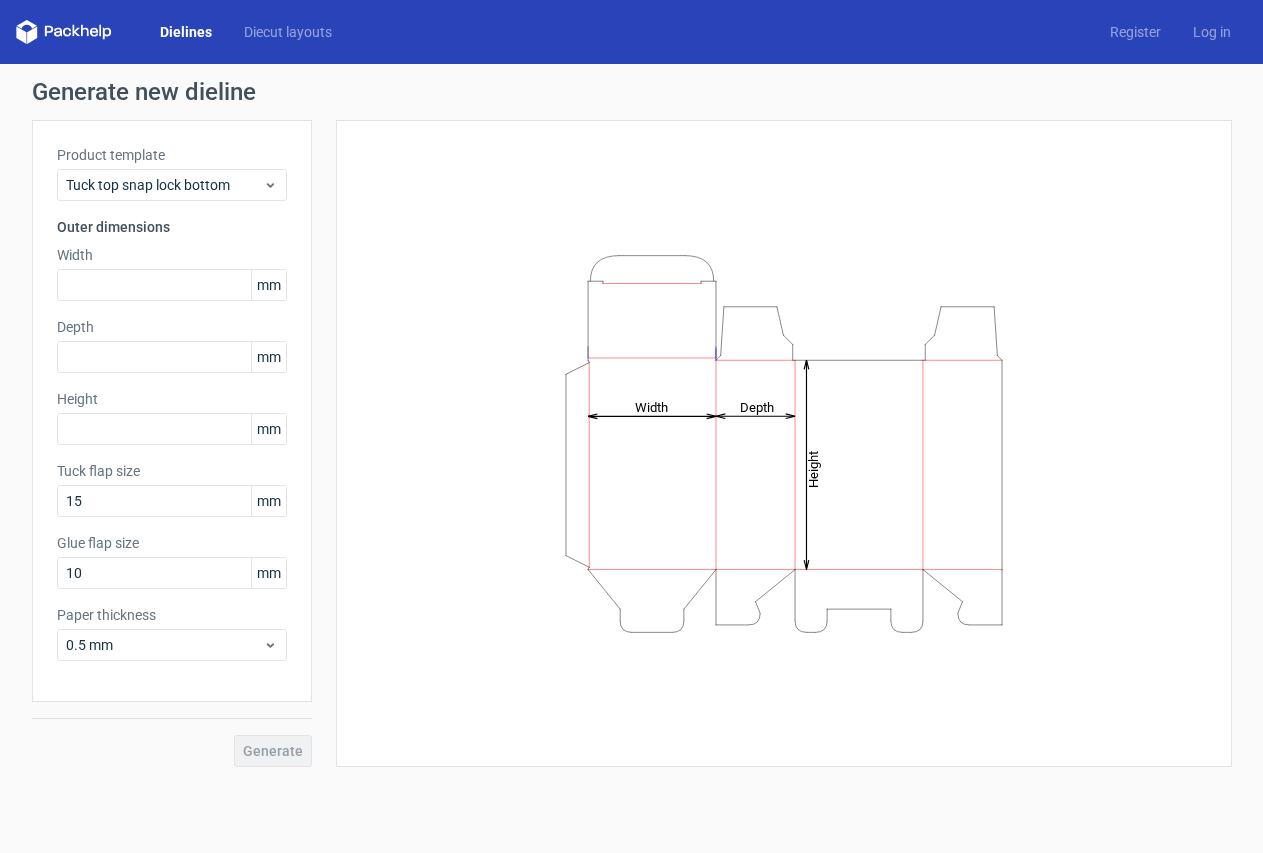 scroll, scrollTop: 0, scrollLeft: 0, axis: both 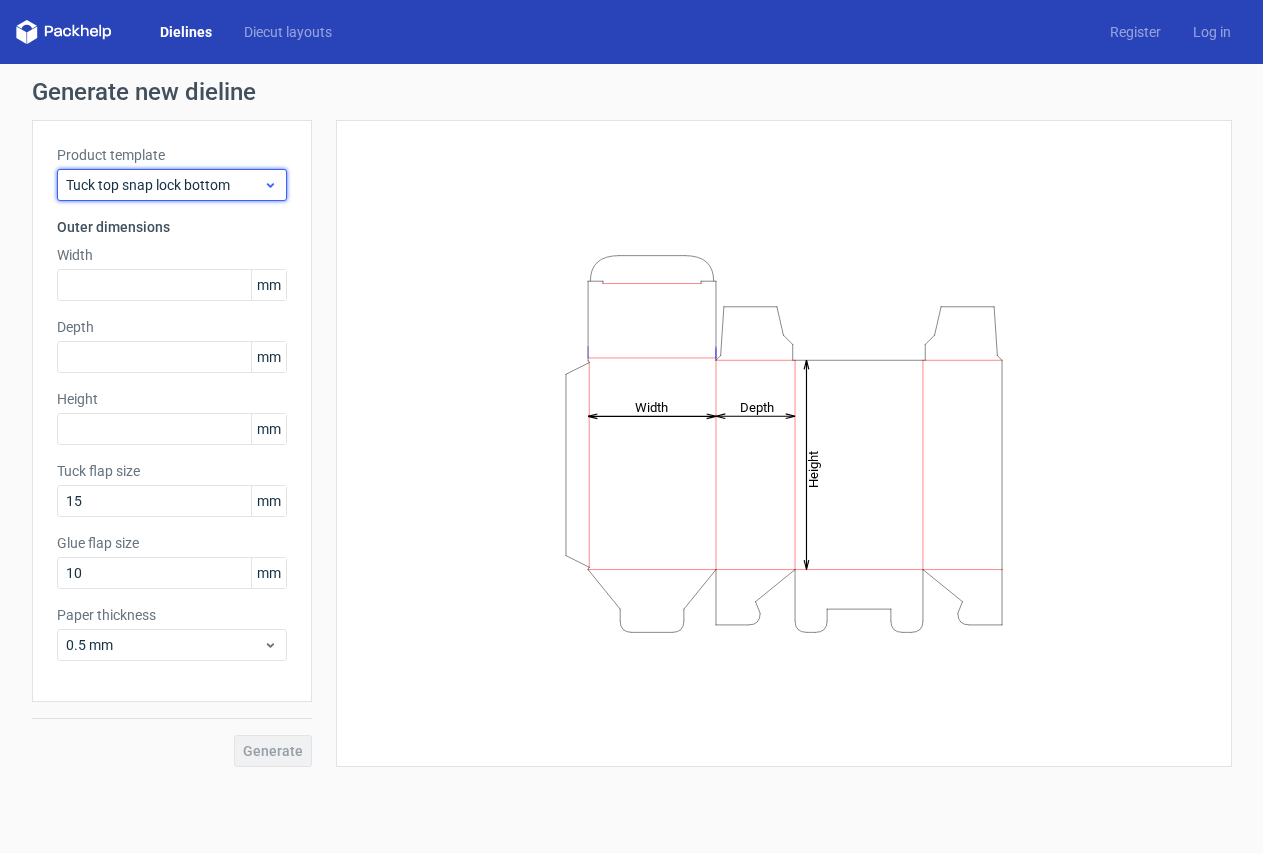 click on "Tuck top snap lock bottom" at bounding box center [164, 185] 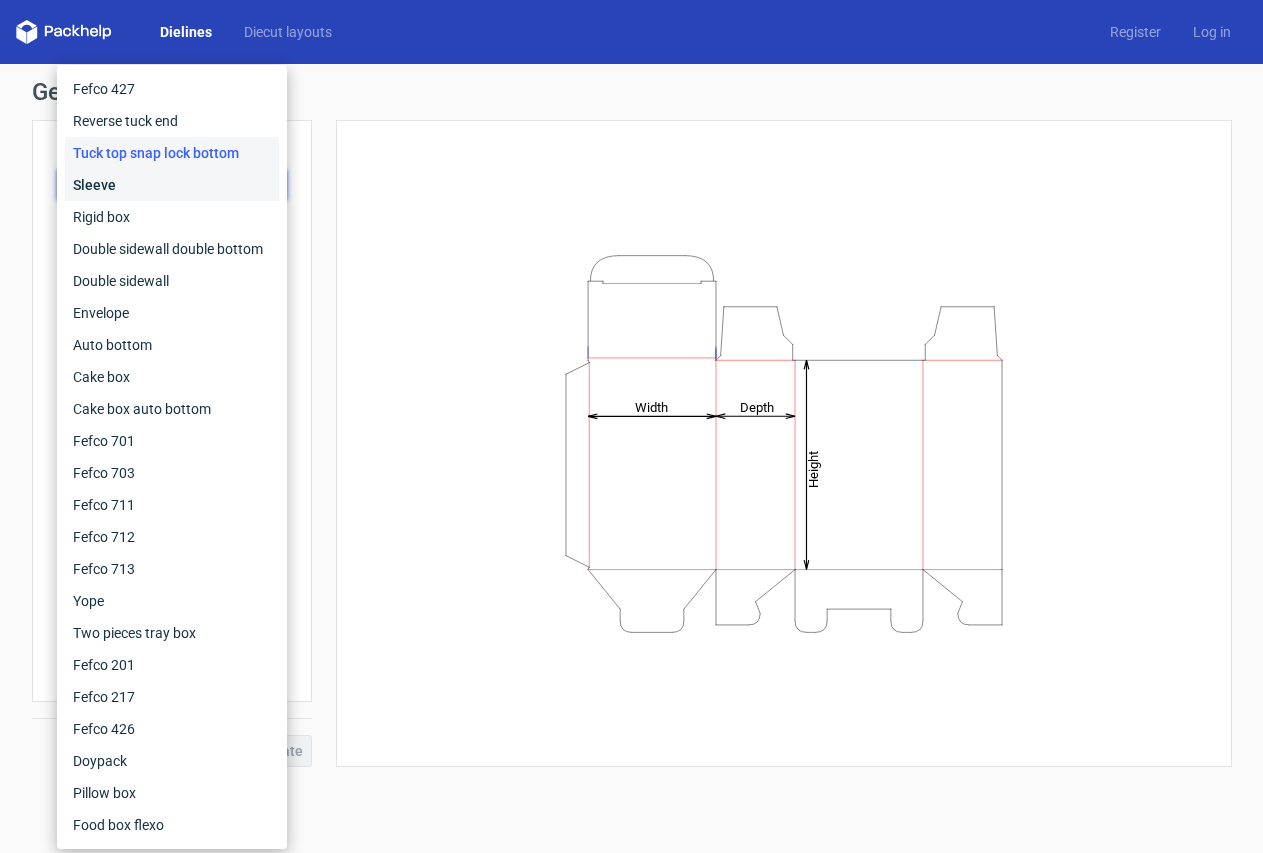 click on "Sleeve" at bounding box center [172, 185] 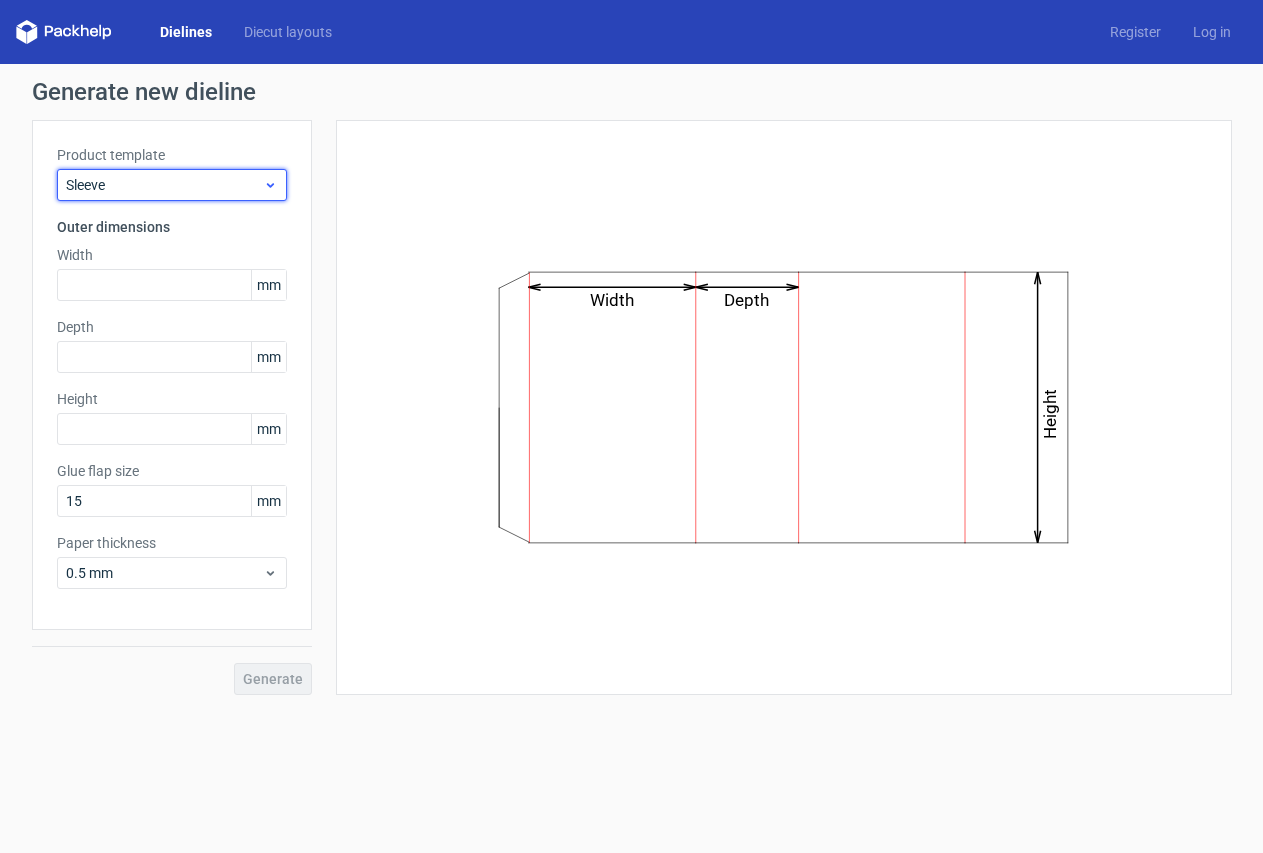click on "Sleeve" at bounding box center [164, 185] 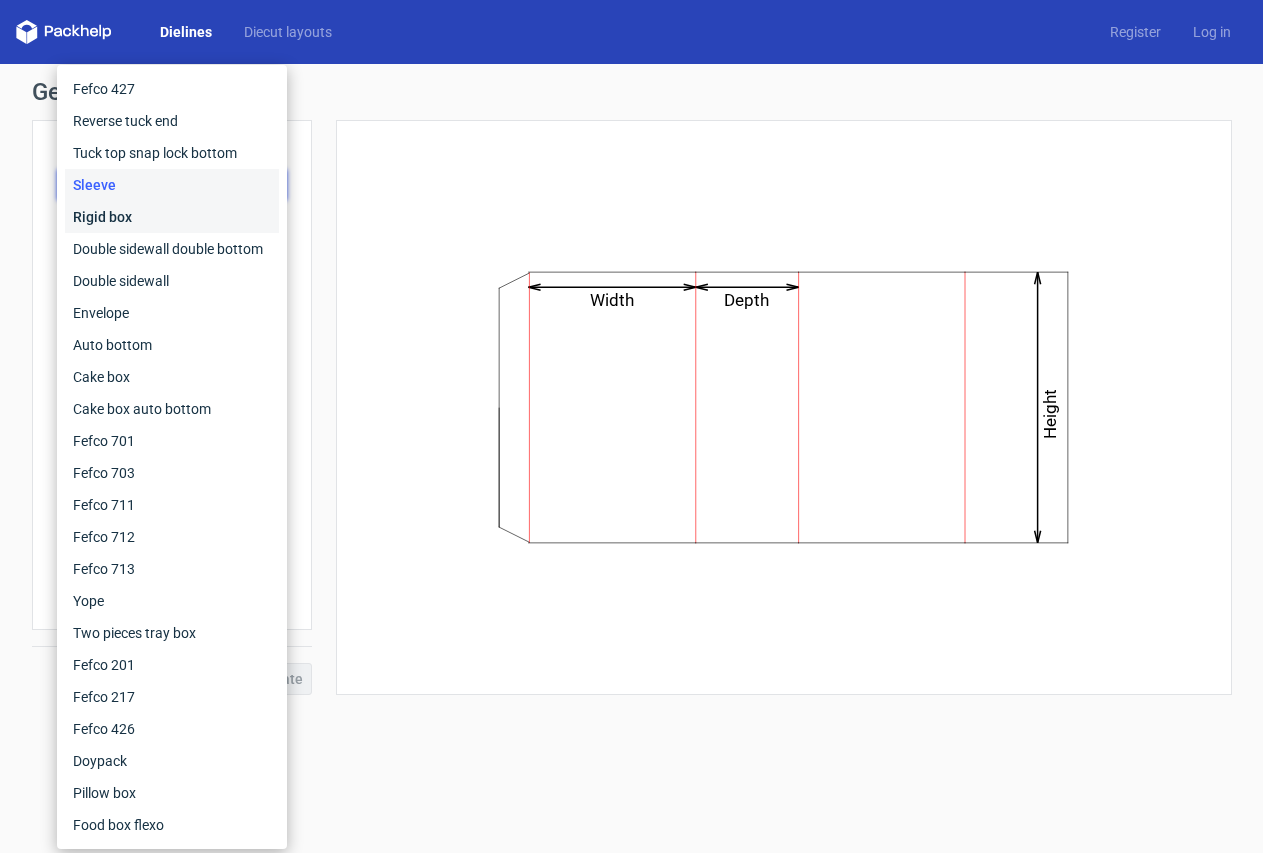 click on "Rigid box" at bounding box center (172, 217) 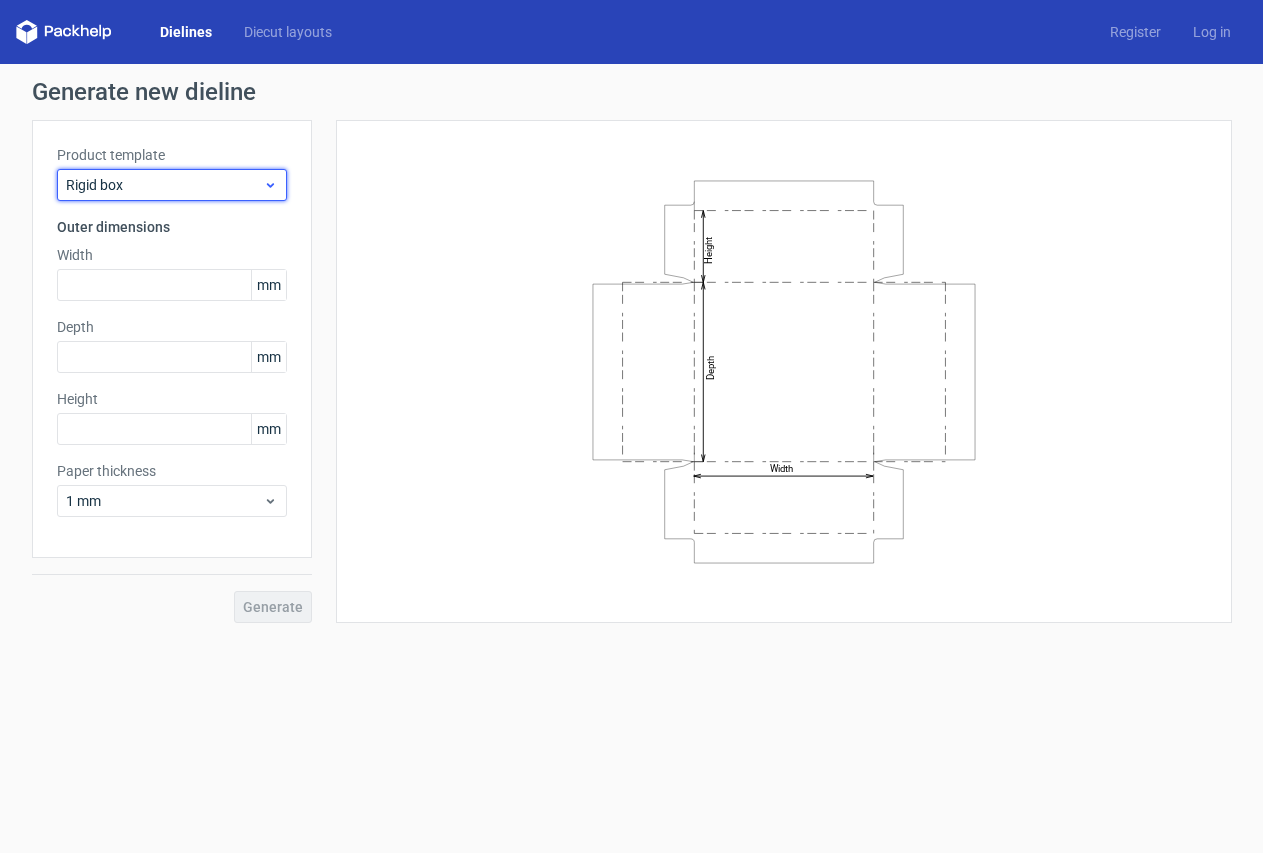 click on "Rigid box" at bounding box center (164, 185) 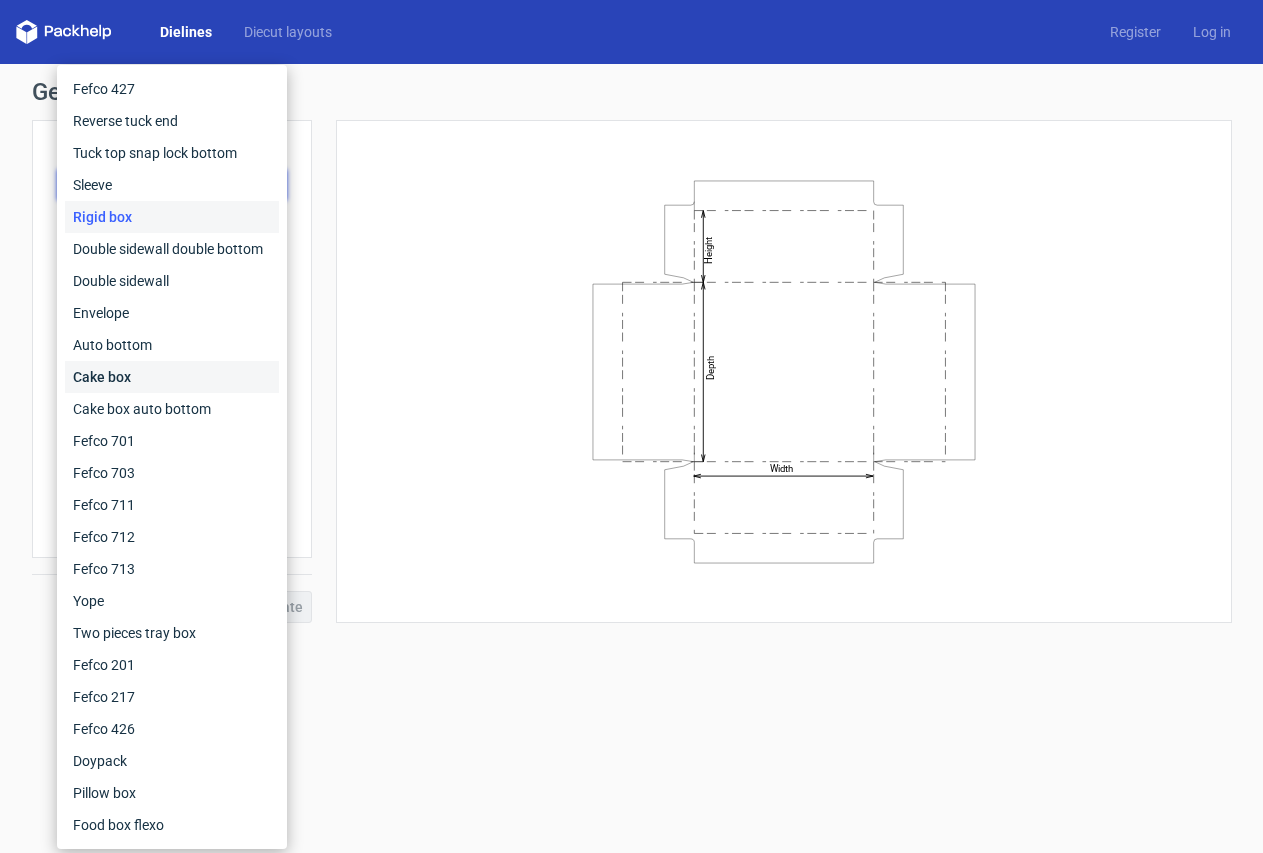 click on "Cake box" at bounding box center (172, 377) 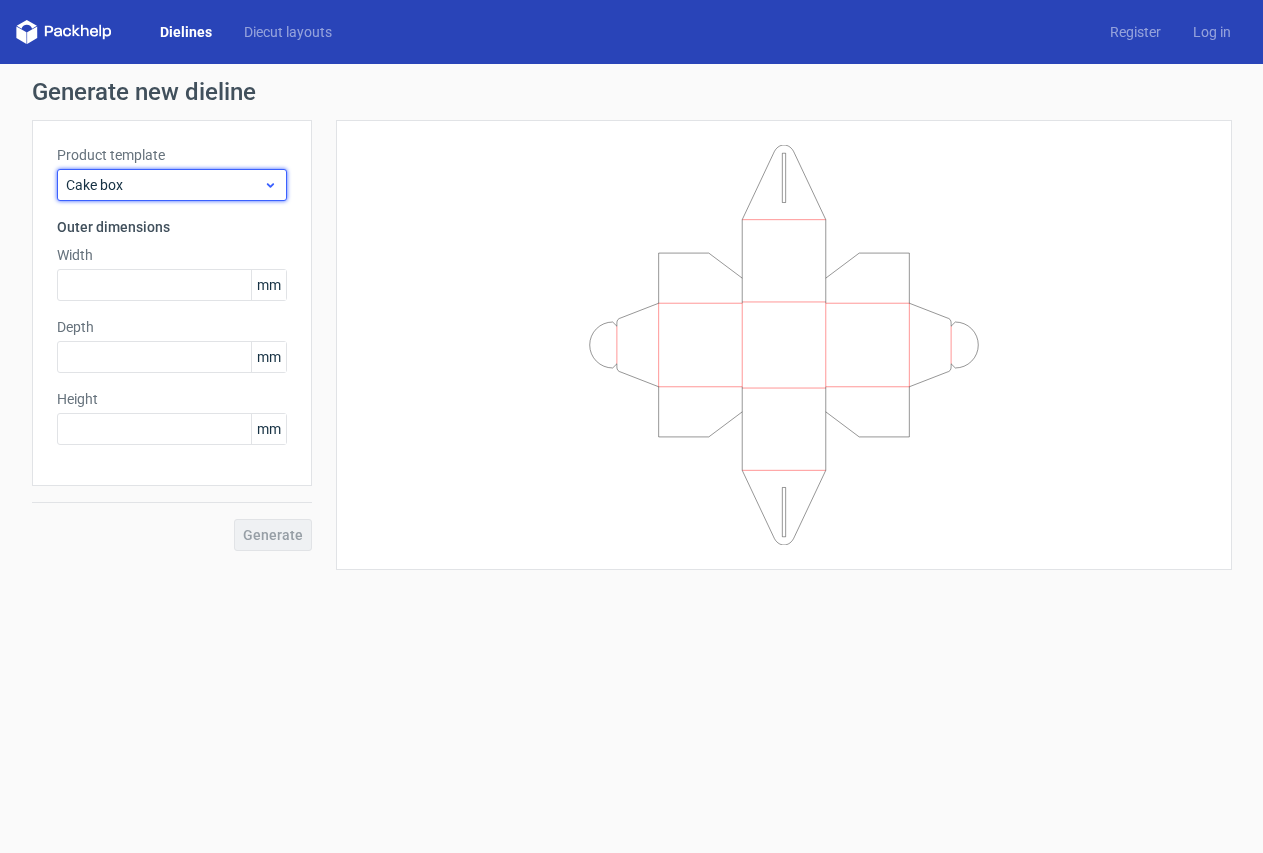 click on "Cake box" at bounding box center (164, 185) 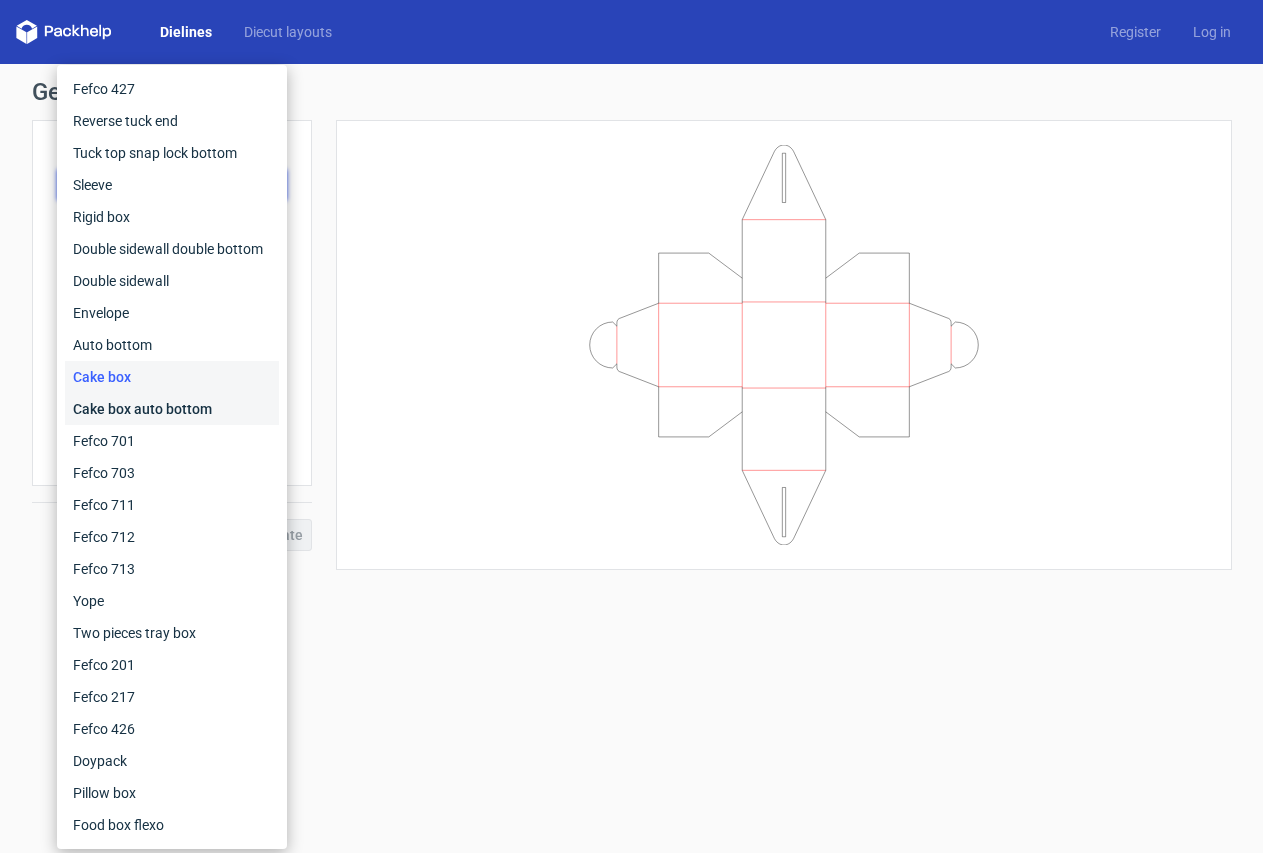 click on "Cake box auto bottom" at bounding box center (172, 409) 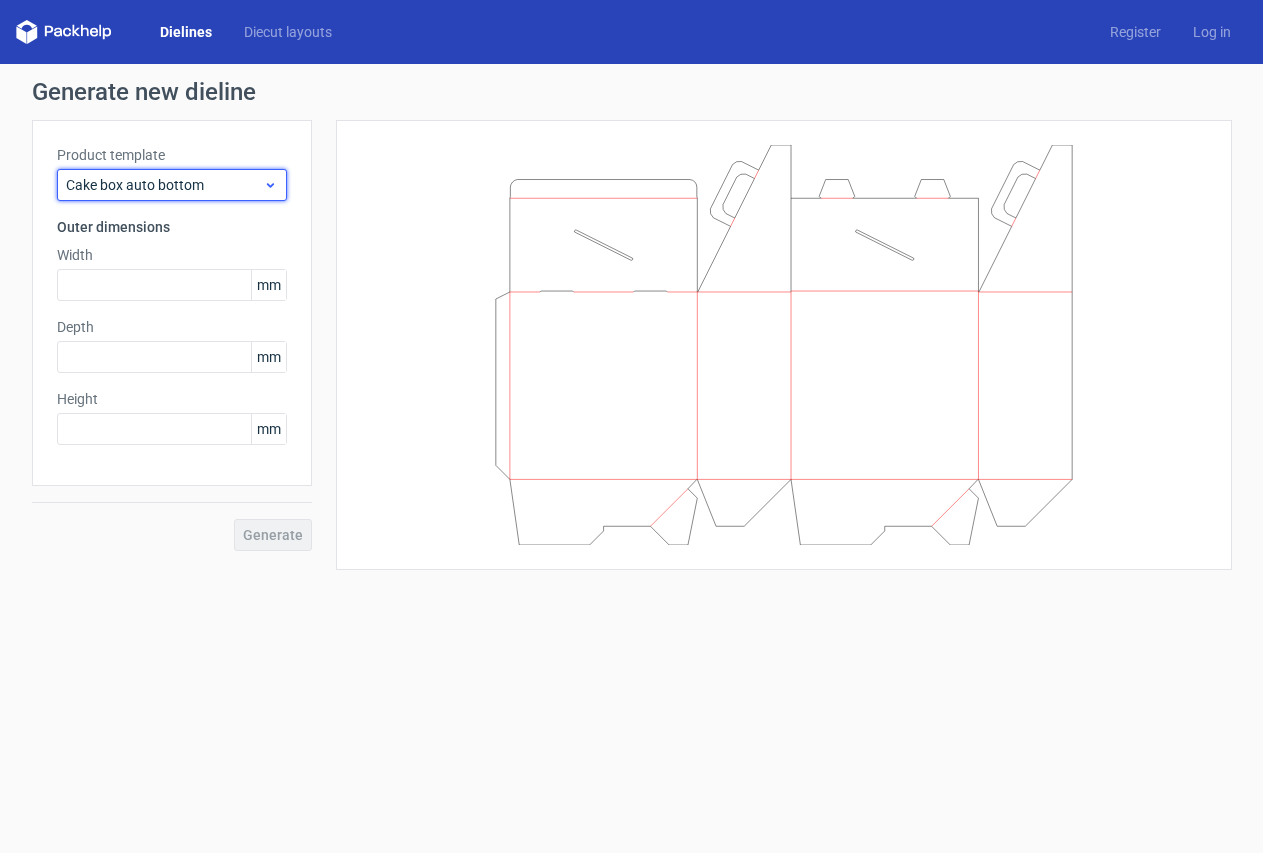 click on "Cake box auto bottom" at bounding box center (164, 185) 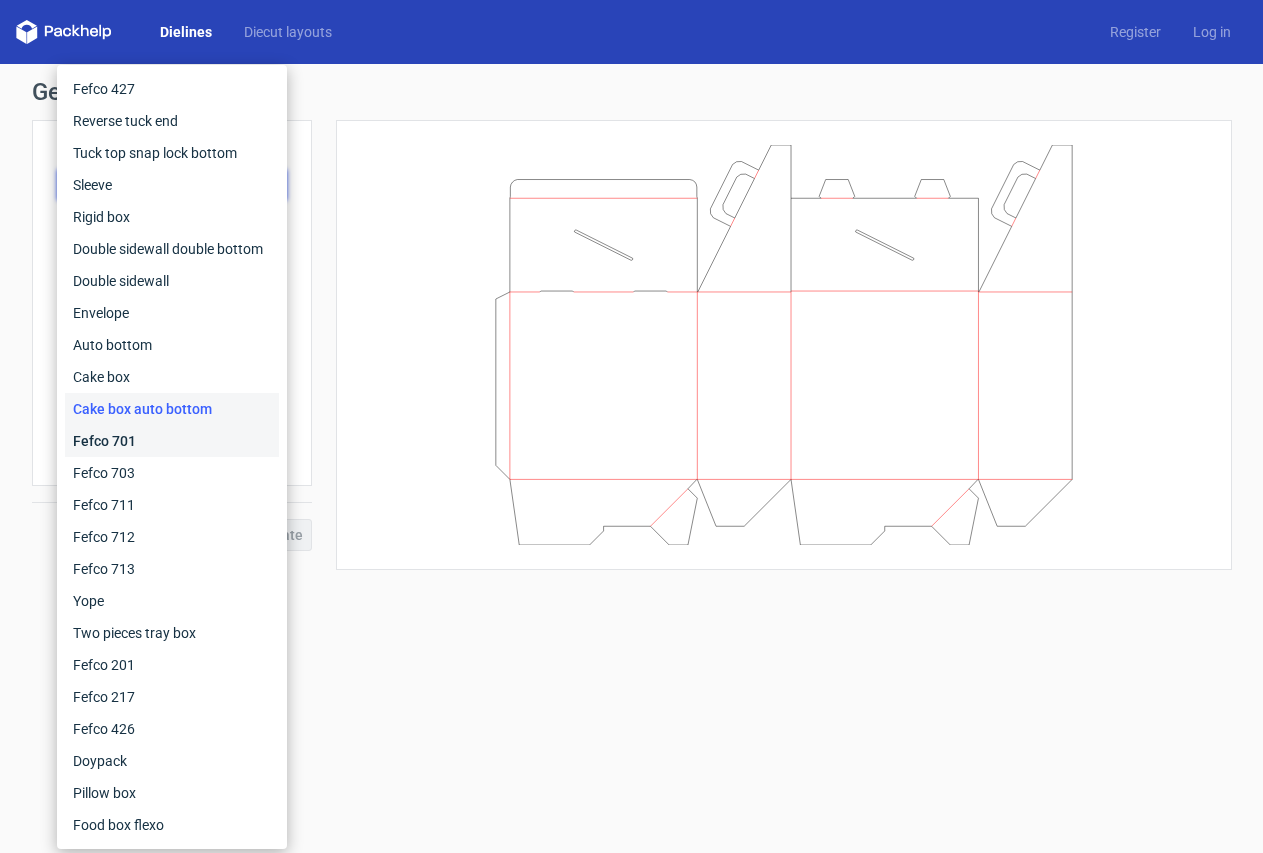 click on "Fefco 701" at bounding box center (172, 441) 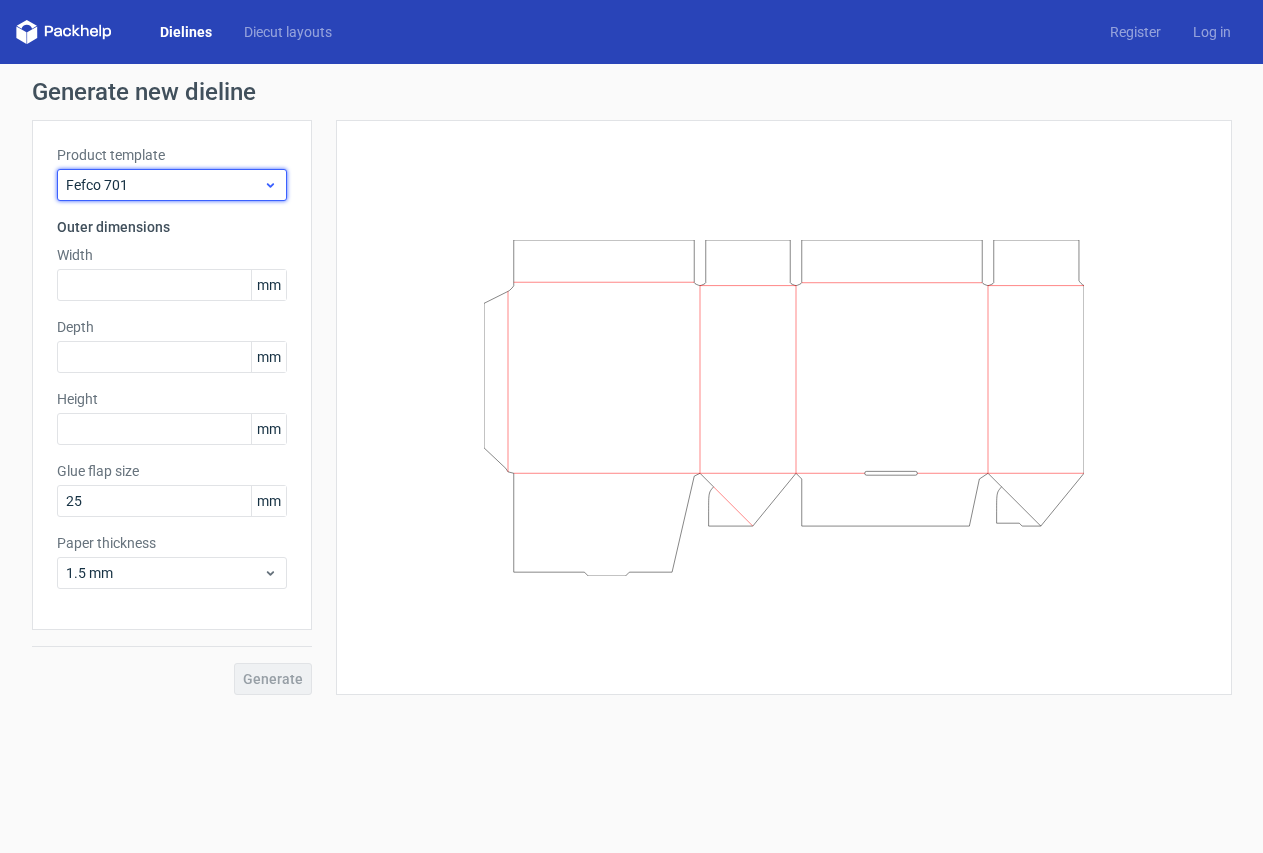 click on "Fefco 701" at bounding box center [164, 185] 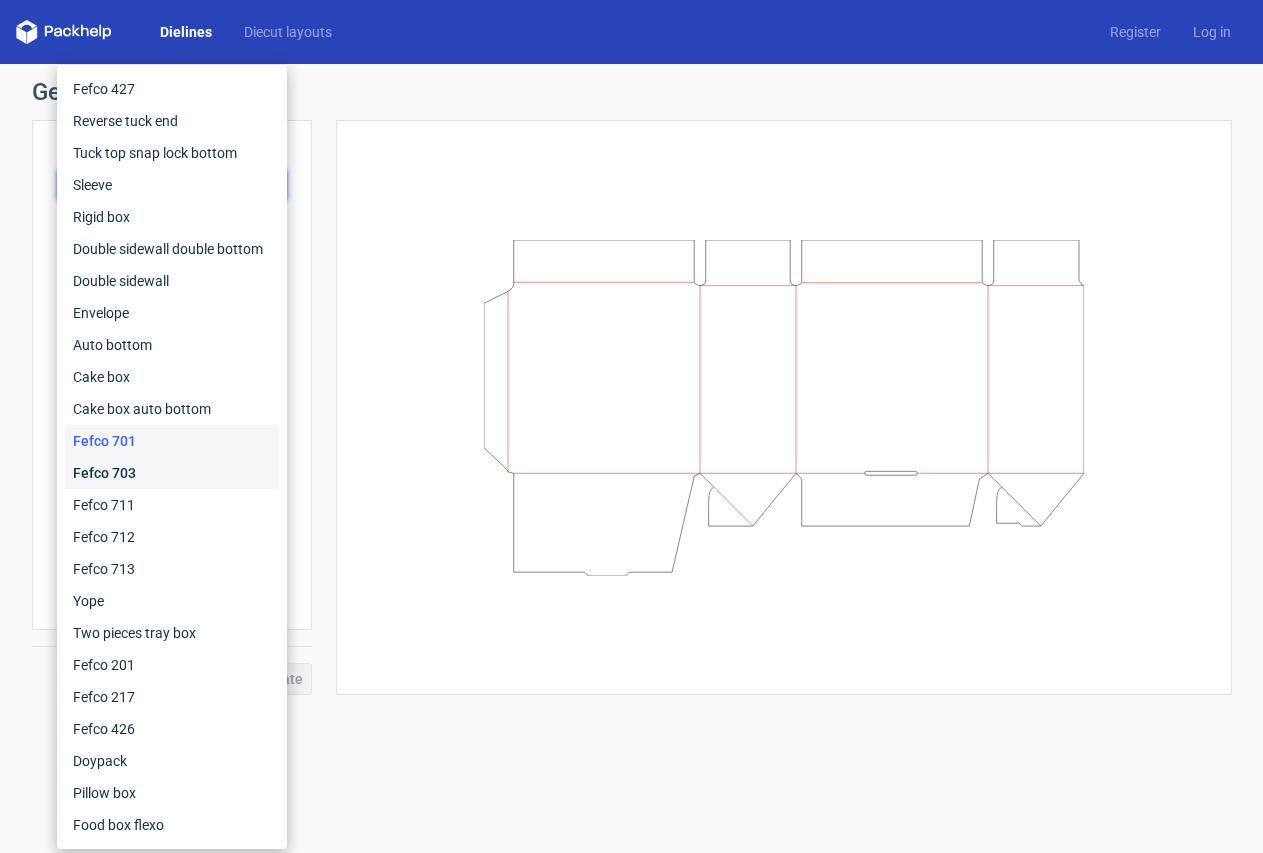 click on "Fefco 703" at bounding box center (172, 473) 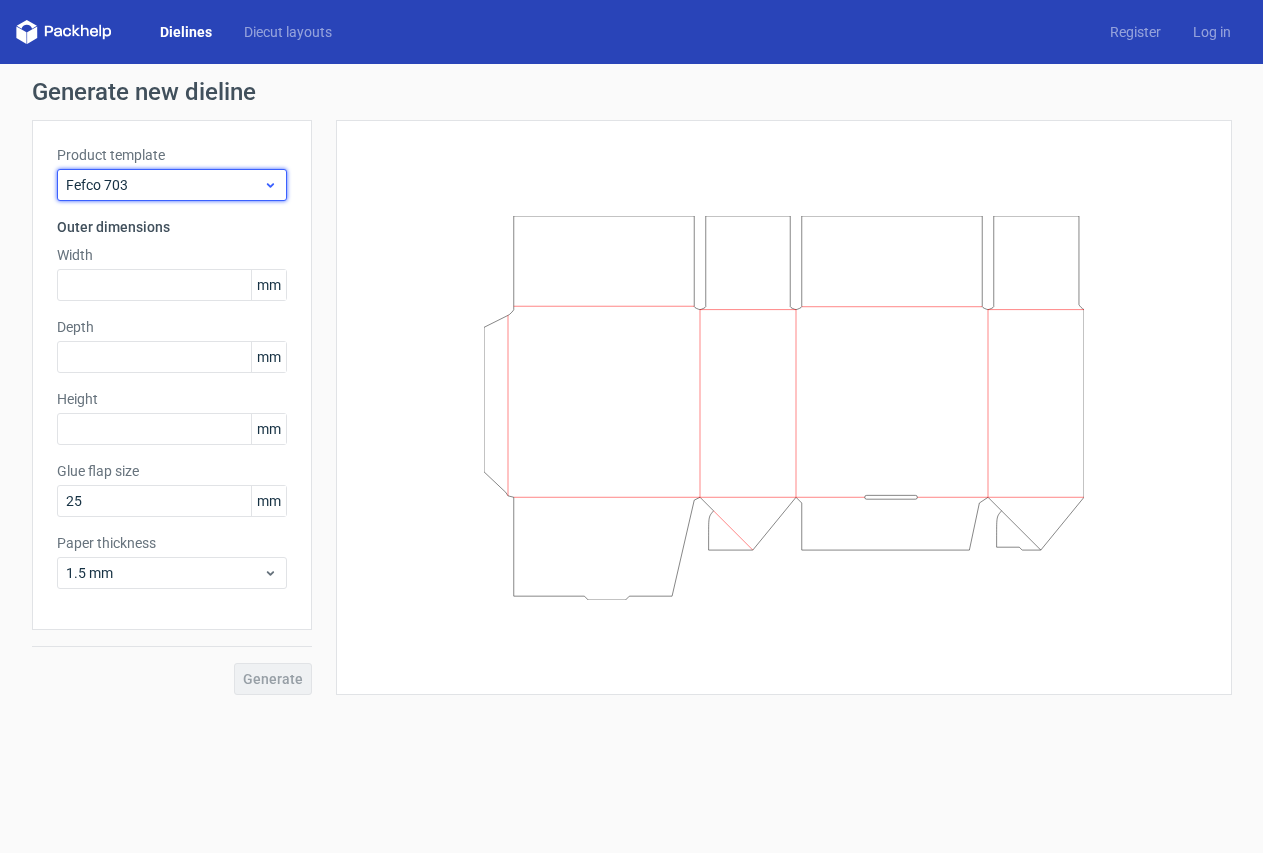 click on "Fefco 703" at bounding box center (164, 185) 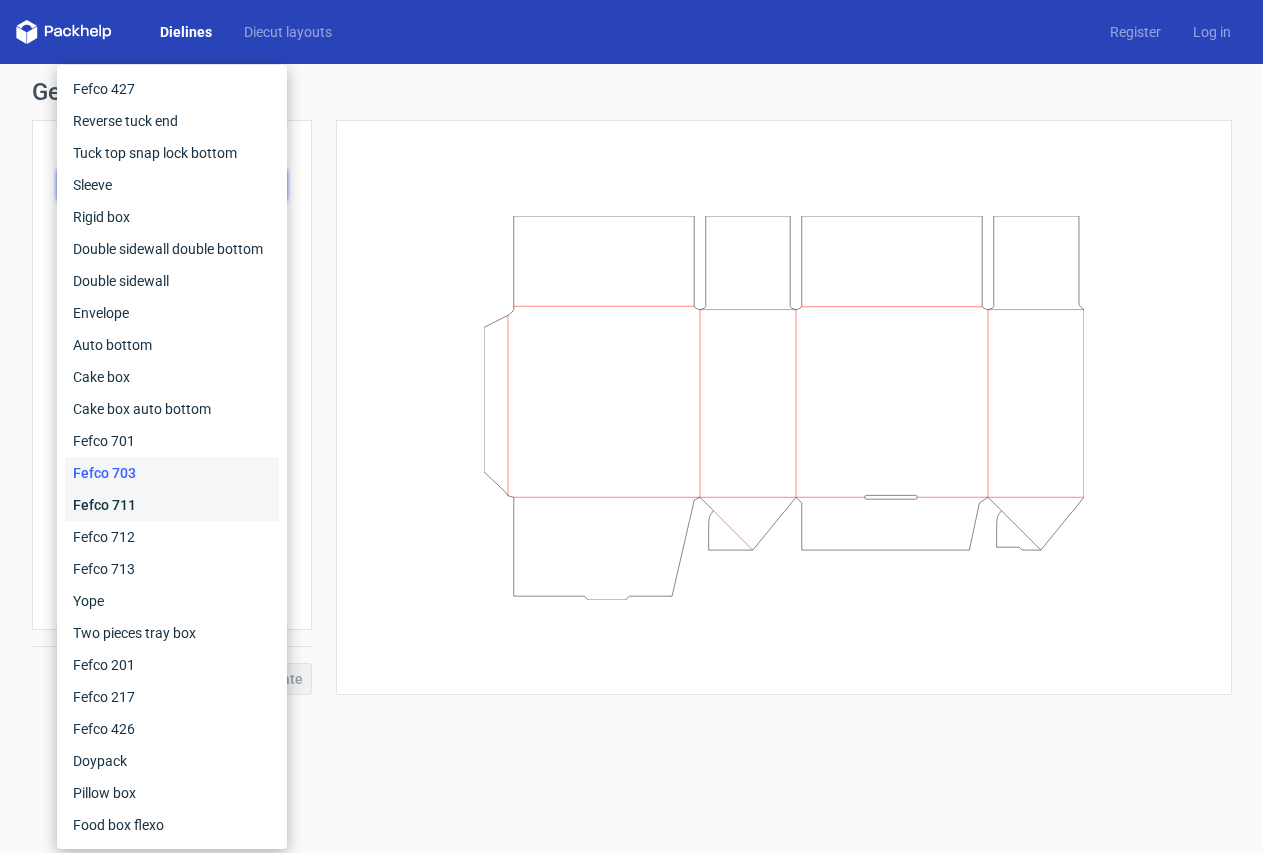 click on "Fefco 711" at bounding box center (172, 505) 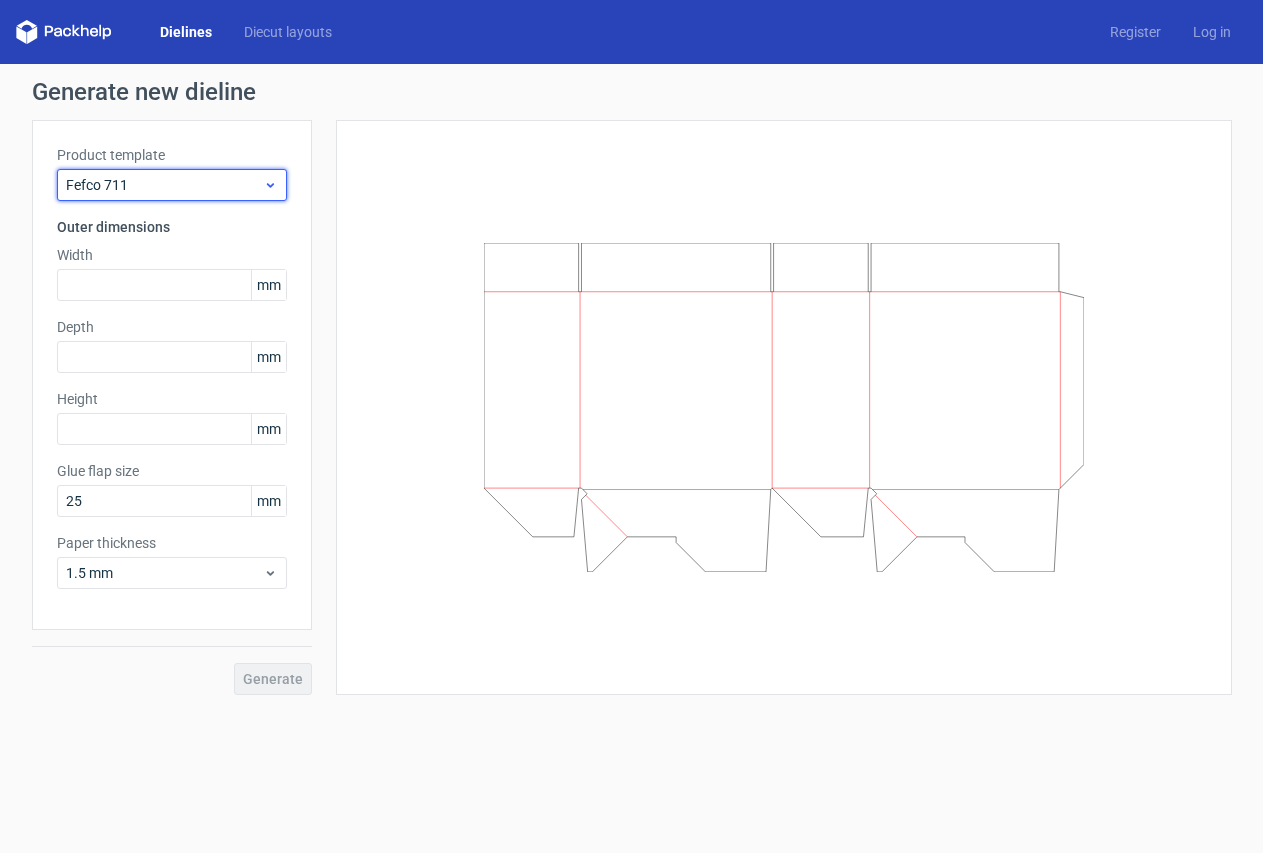 click on "Fefco 711" at bounding box center (164, 185) 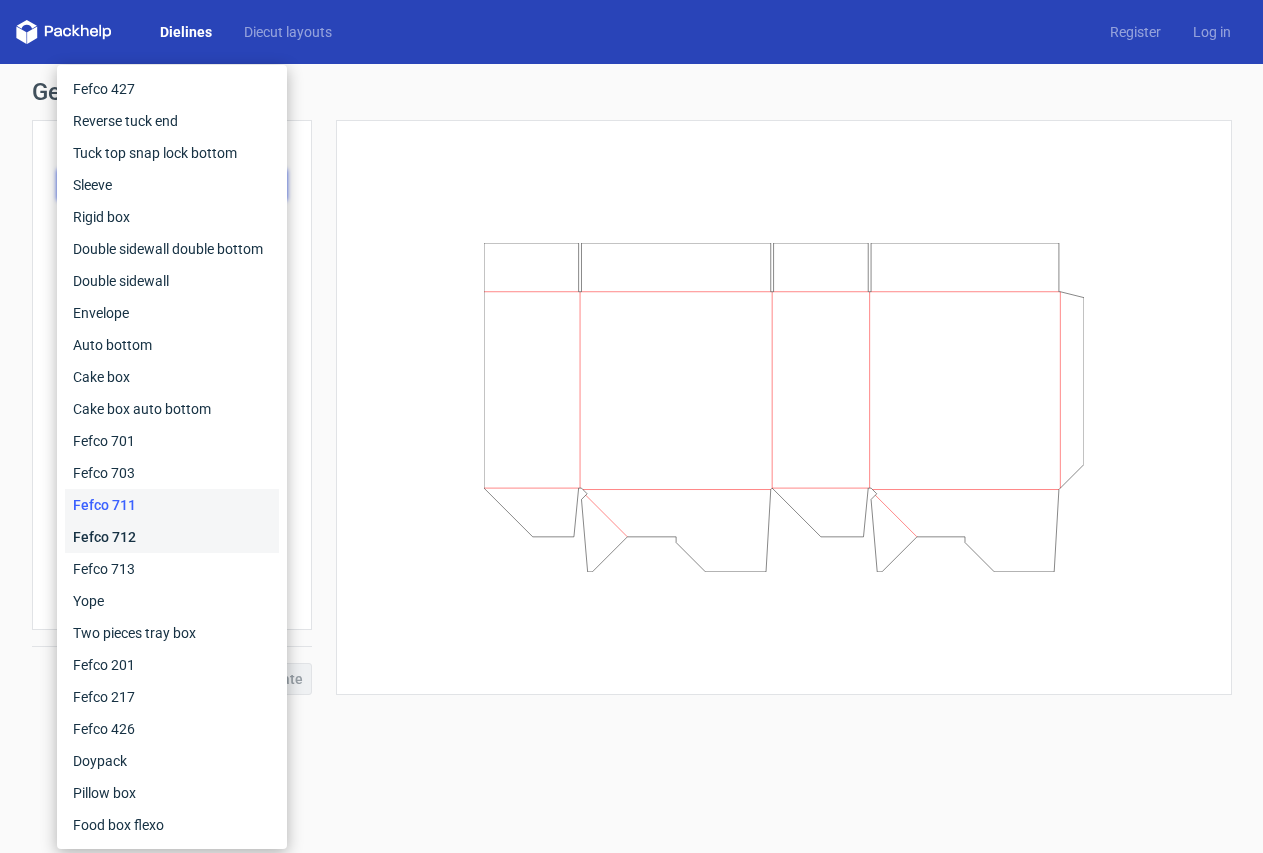 click on "Fefco 712" at bounding box center [172, 537] 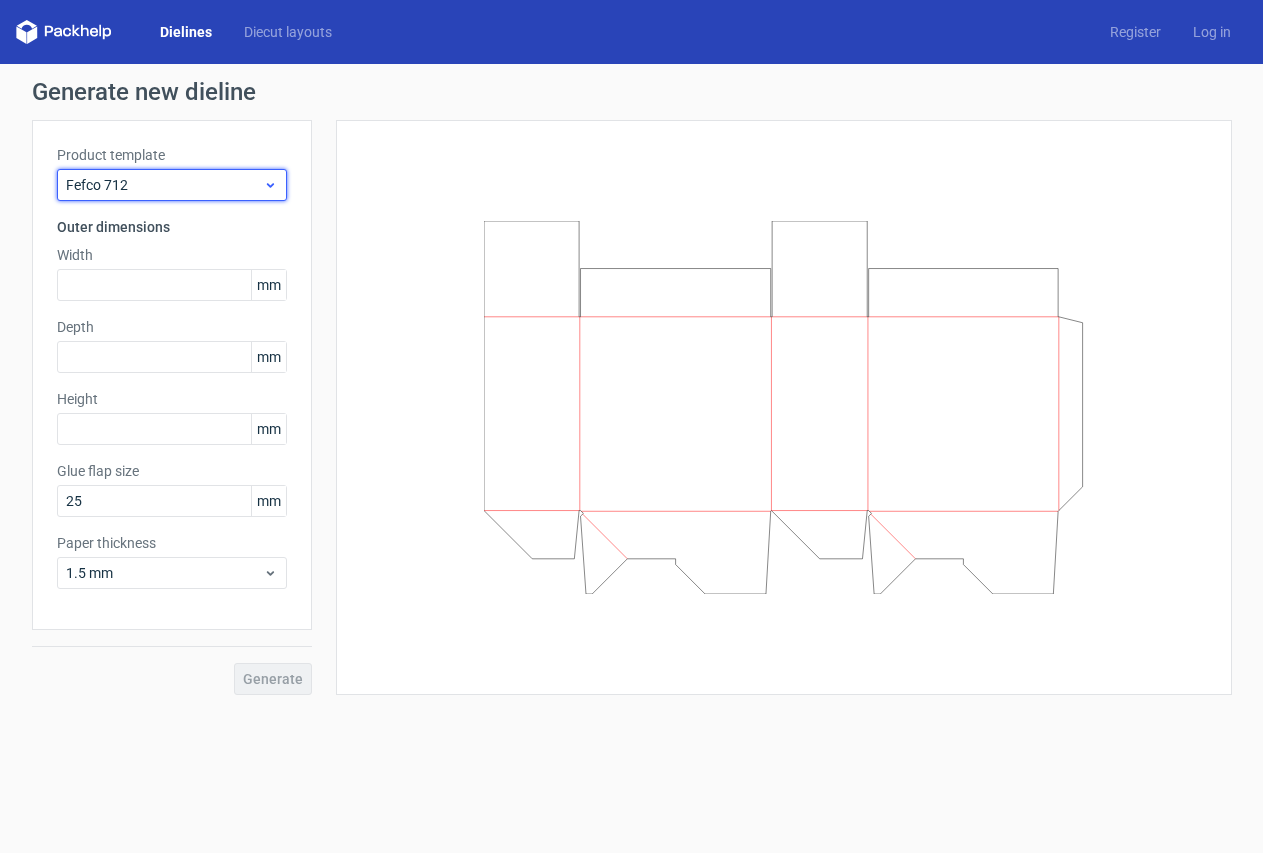 click on "Fefco 712" at bounding box center [164, 185] 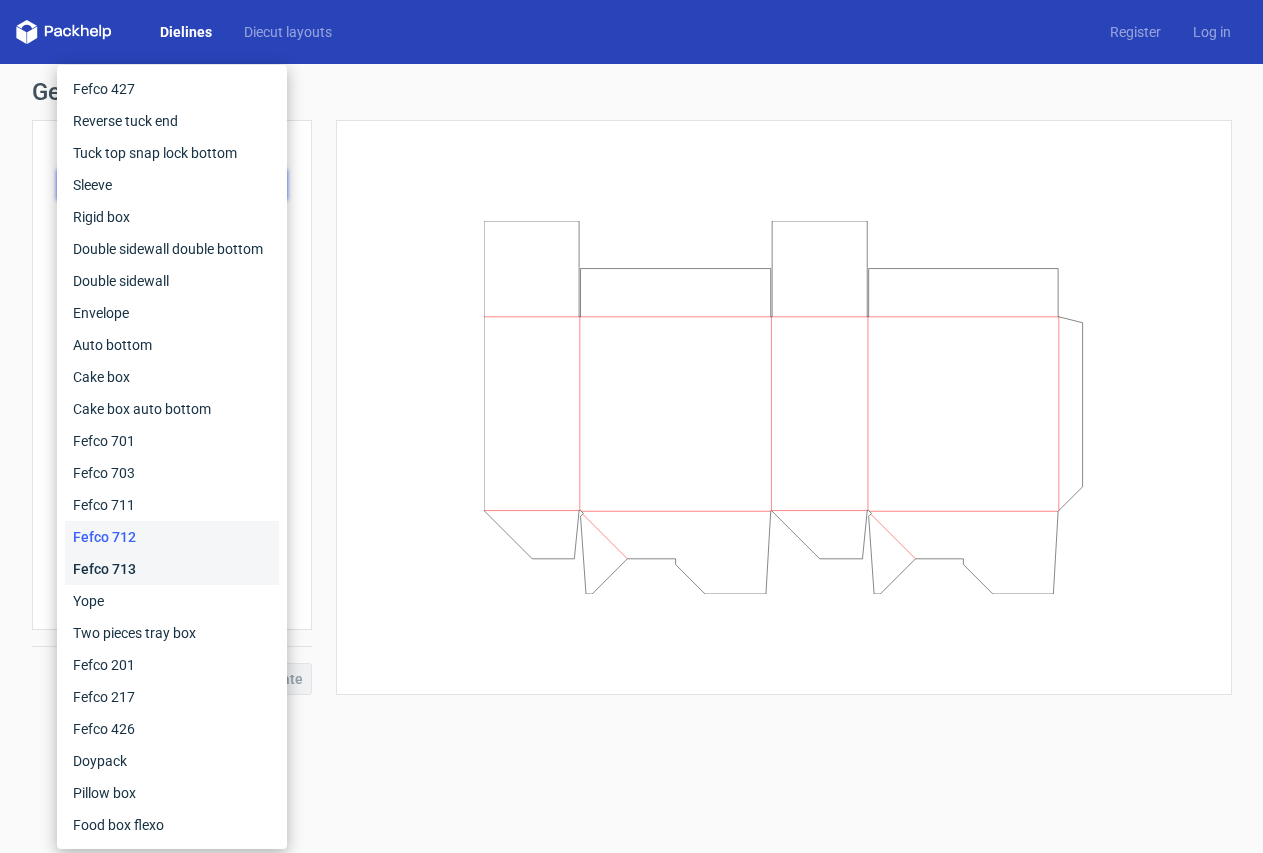 click on "Fefco 713" at bounding box center (172, 569) 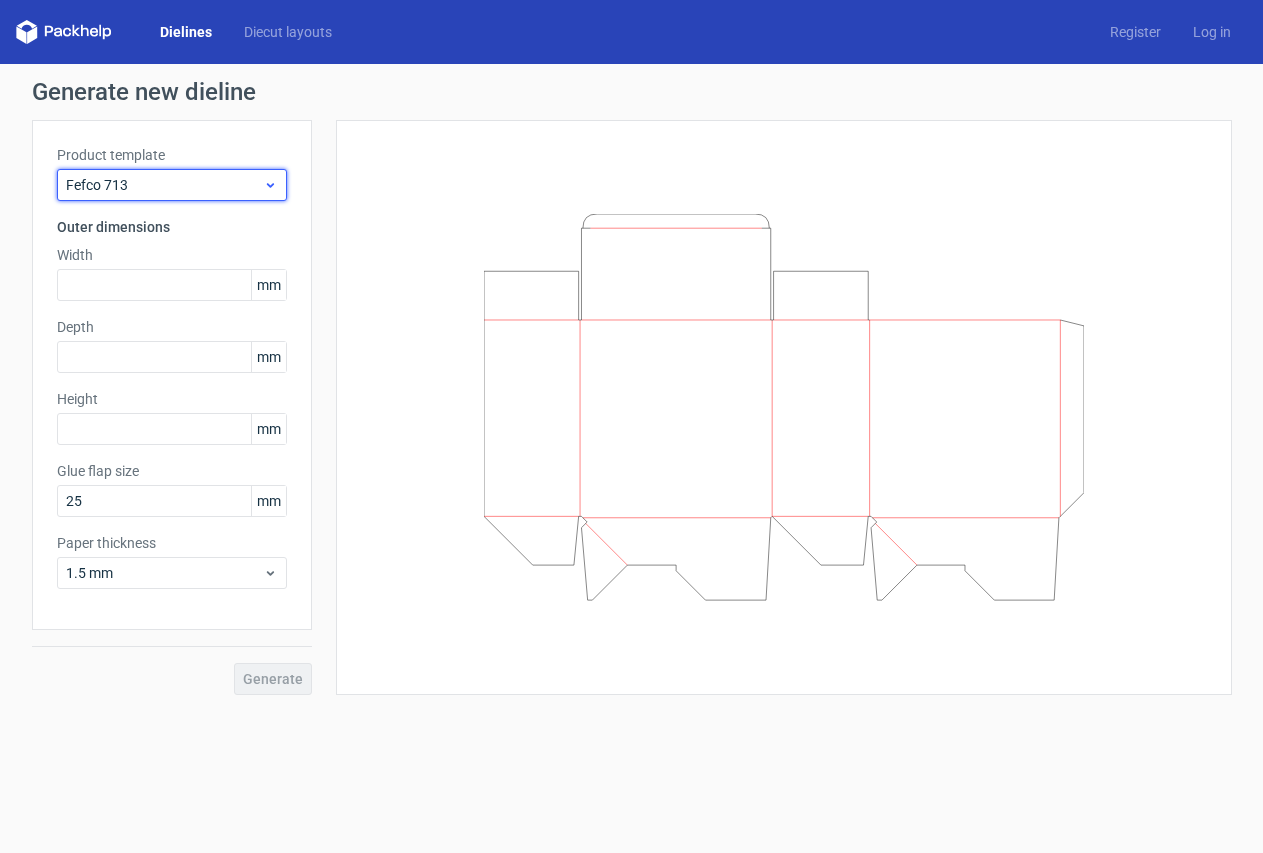 click on "Fefco 713" at bounding box center (164, 185) 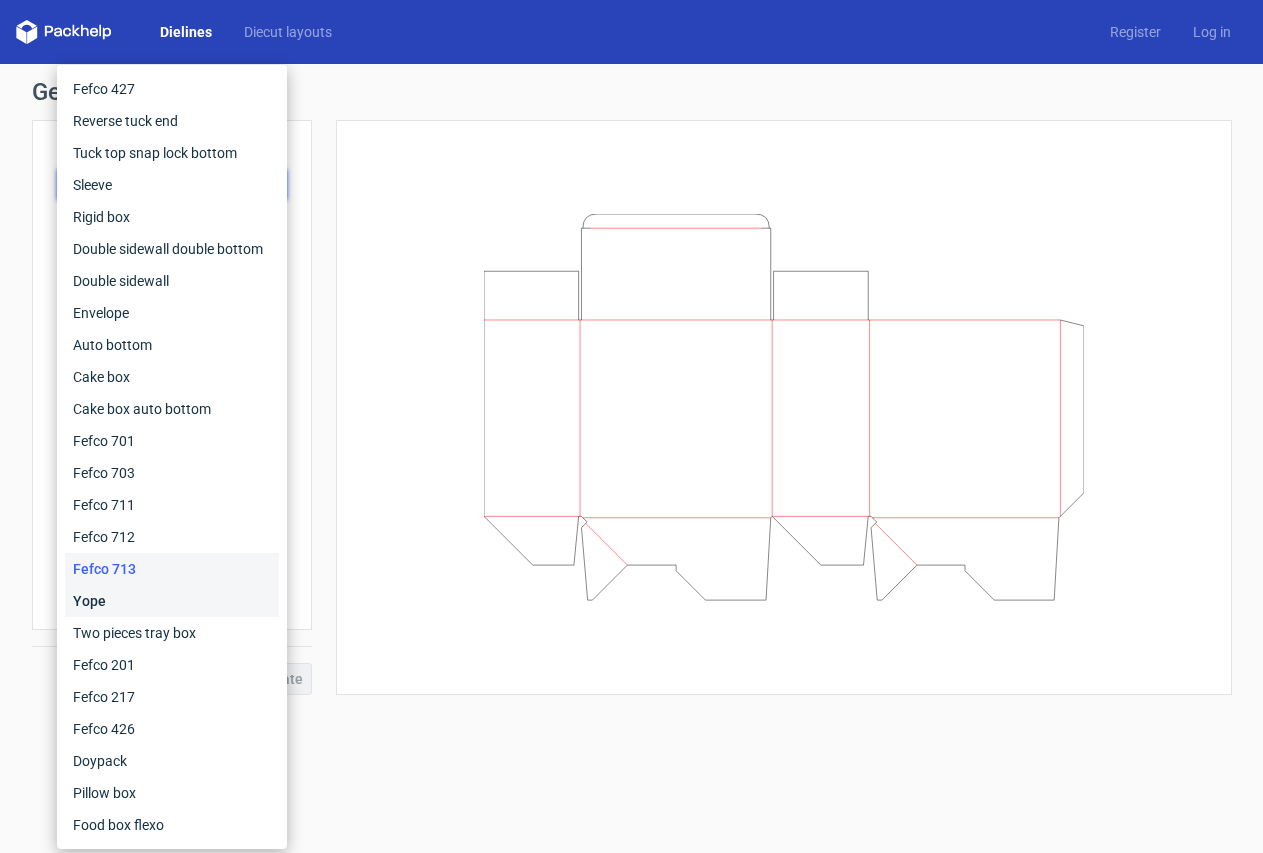 click on "Yope" at bounding box center (172, 601) 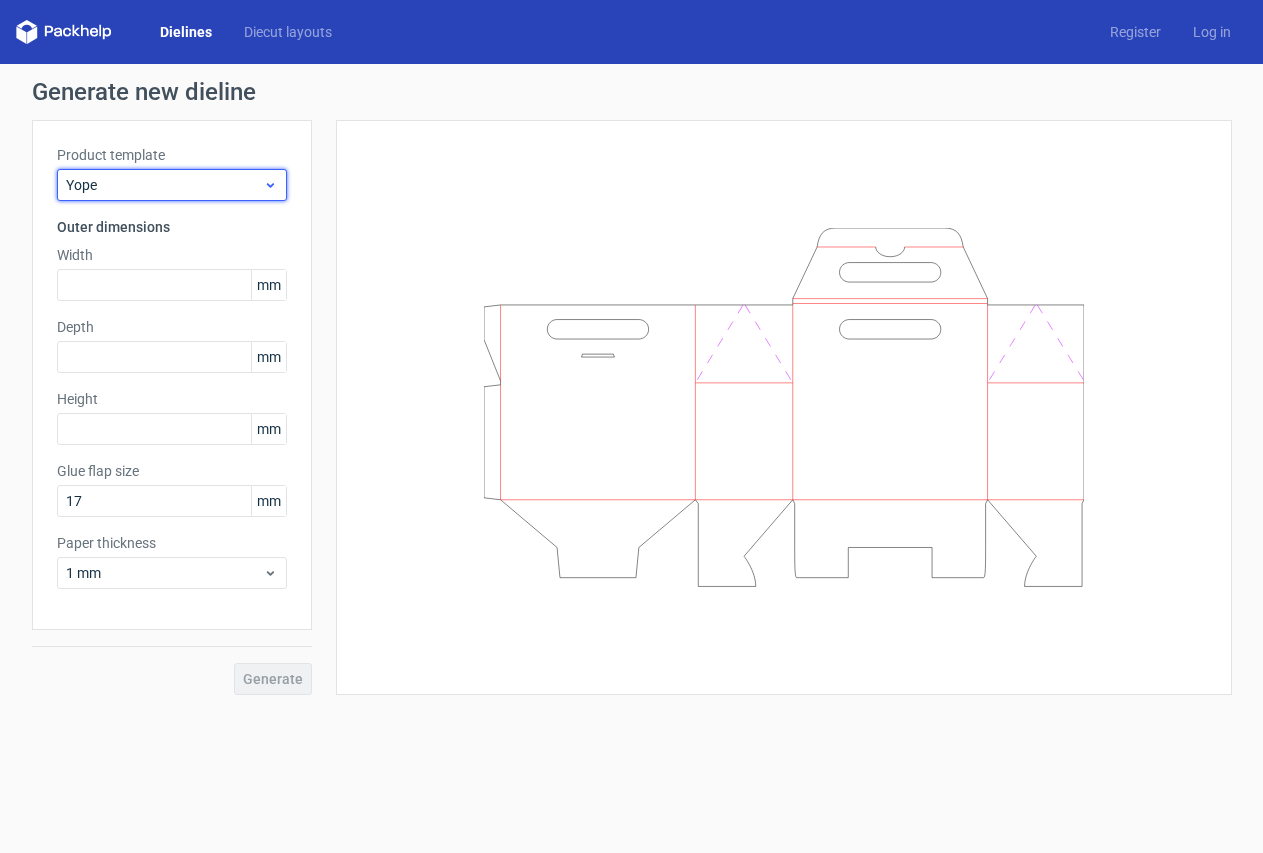 click on "Yope" at bounding box center (164, 185) 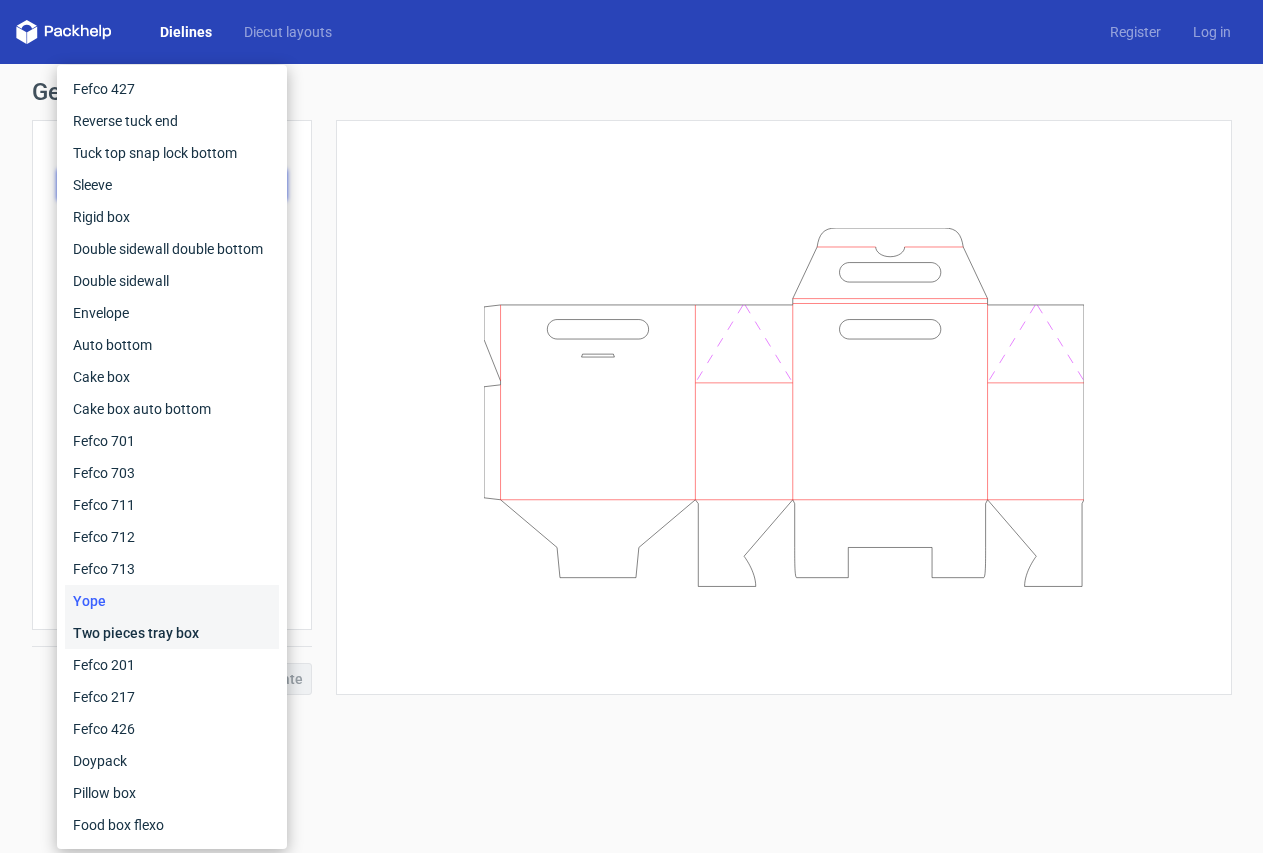 click on "Two pieces tray box" at bounding box center (172, 633) 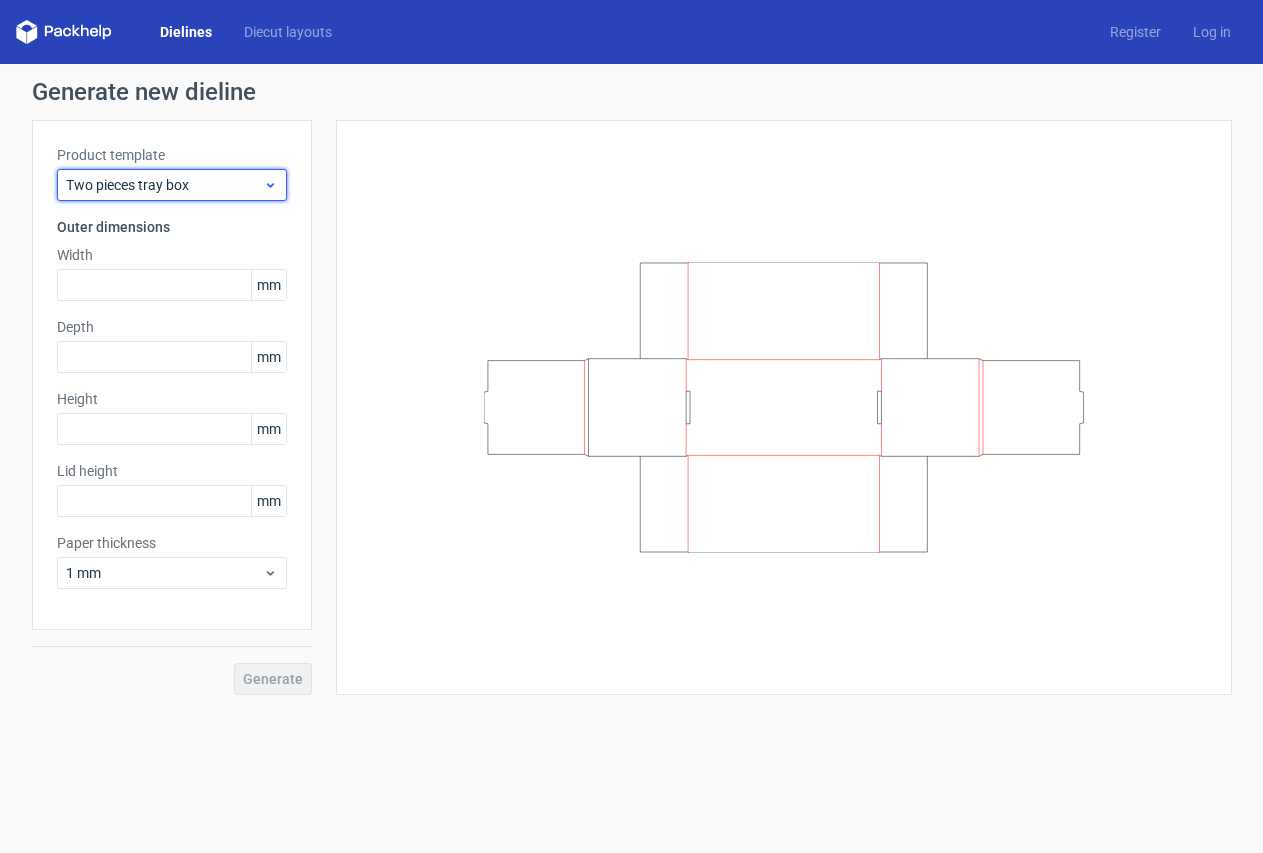 click on "Two pieces tray box" at bounding box center (164, 185) 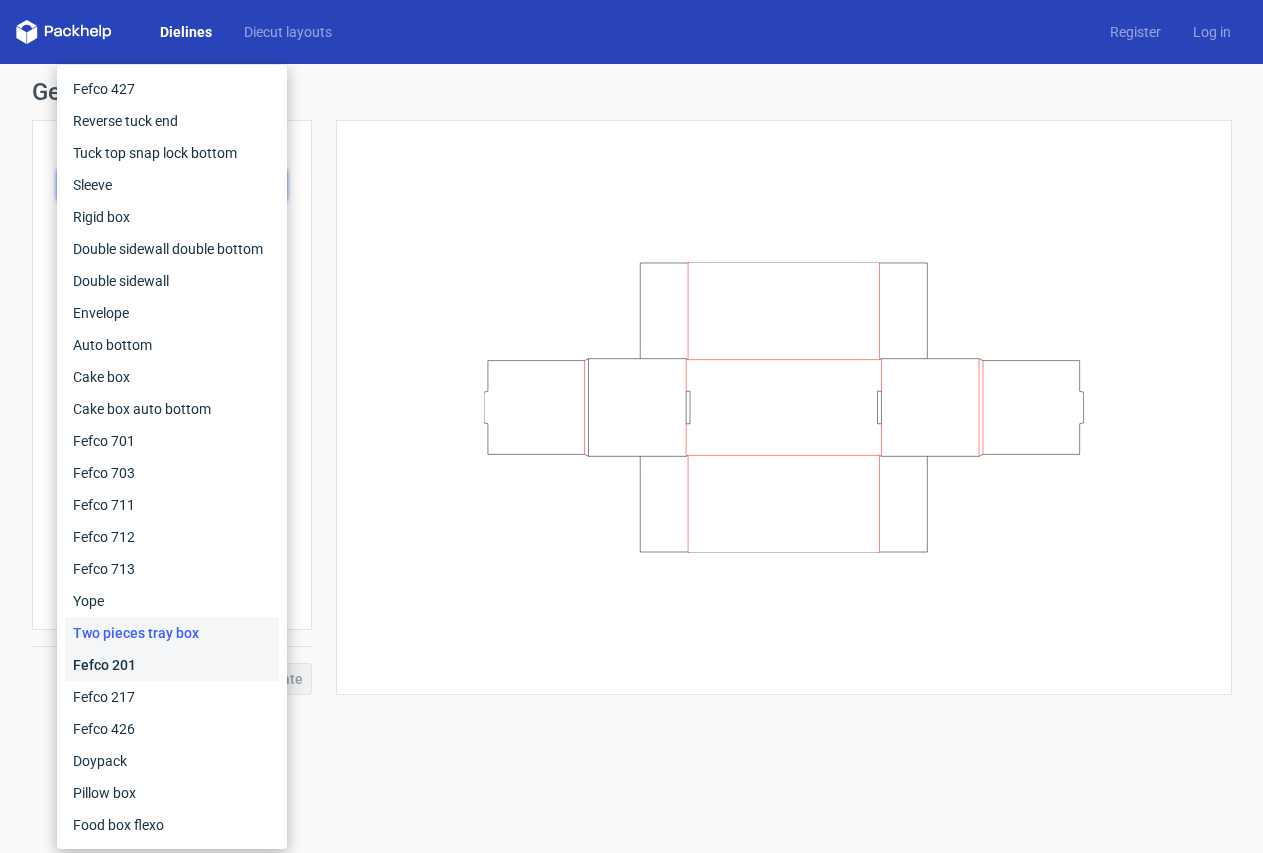 click on "Fefco 201" at bounding box center (172, 665) 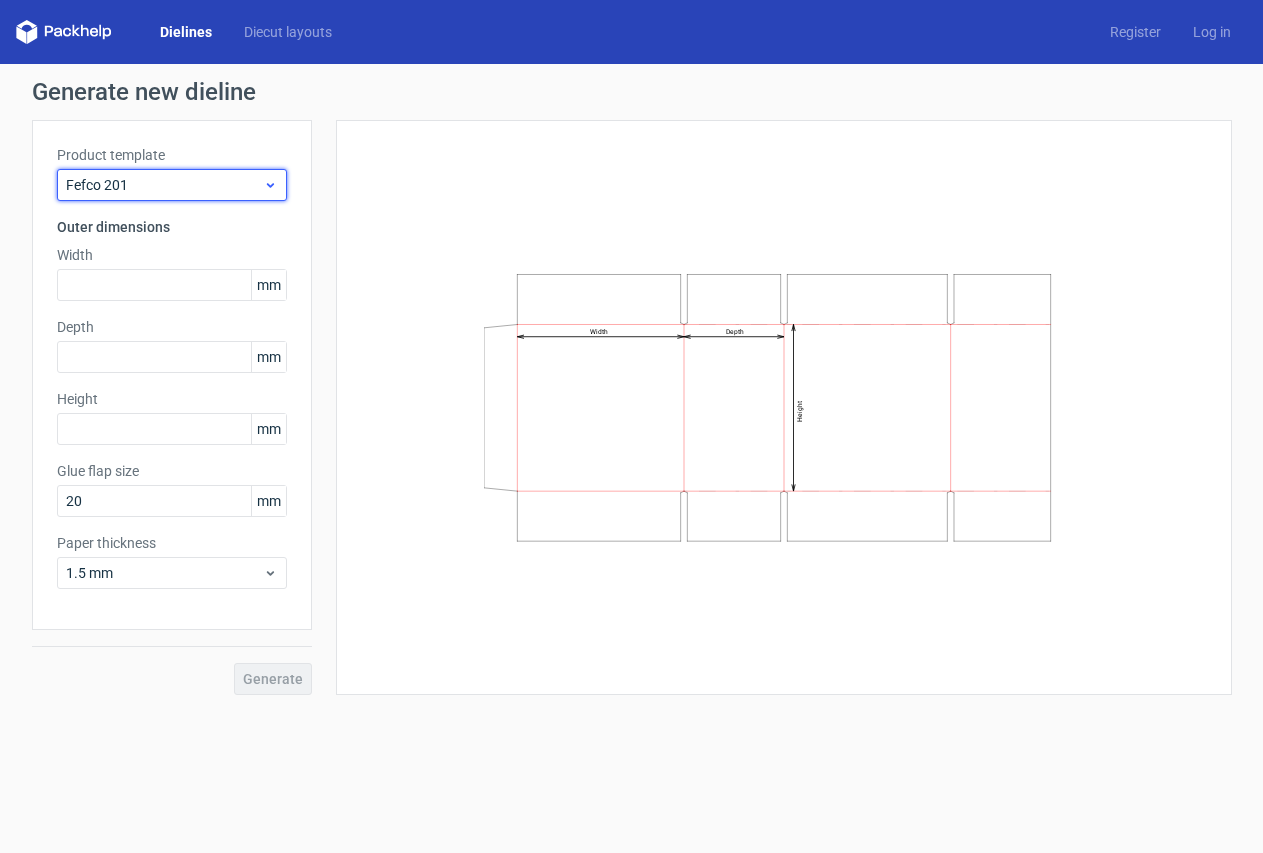 click on "Fefco 201" at bounding box center [164, 185] 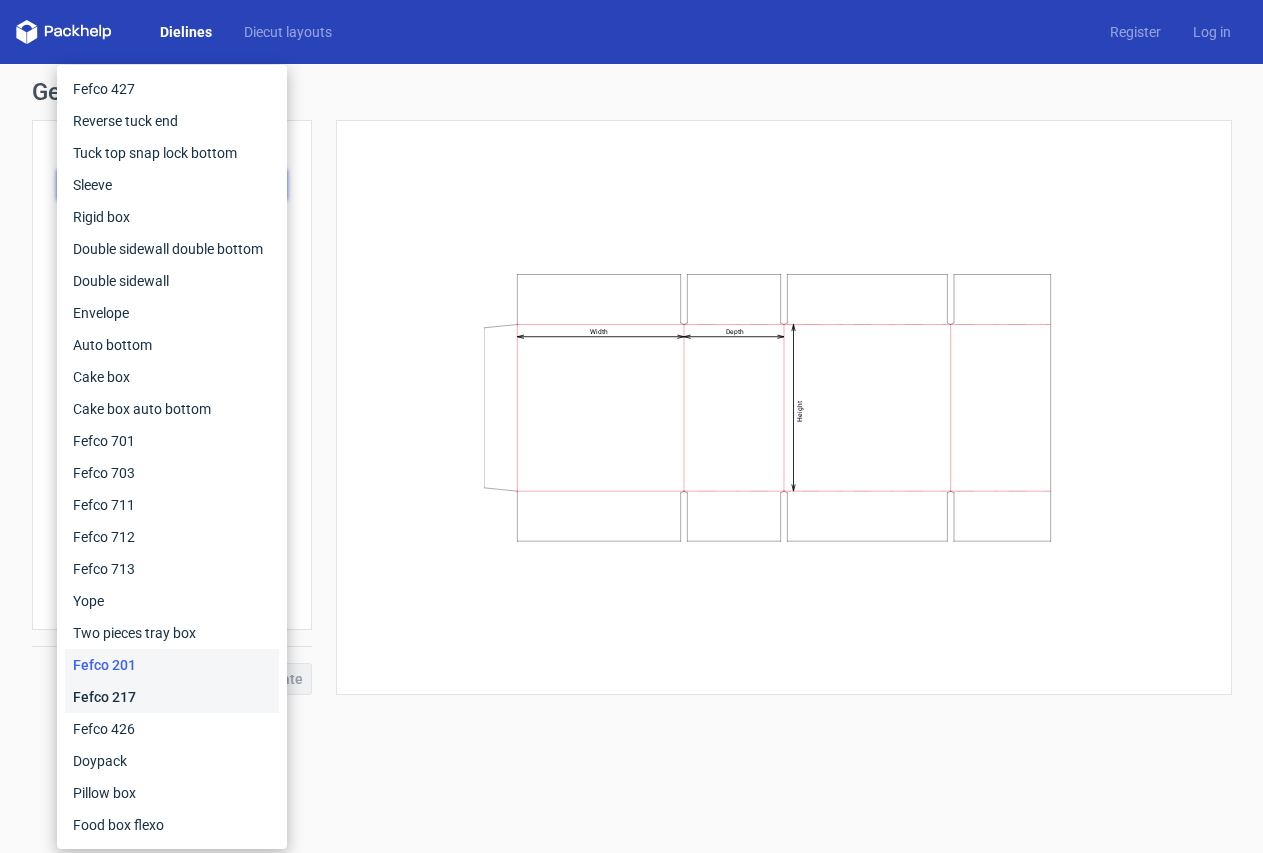 click on "Fefco 217" at bounding box center (172, 697) 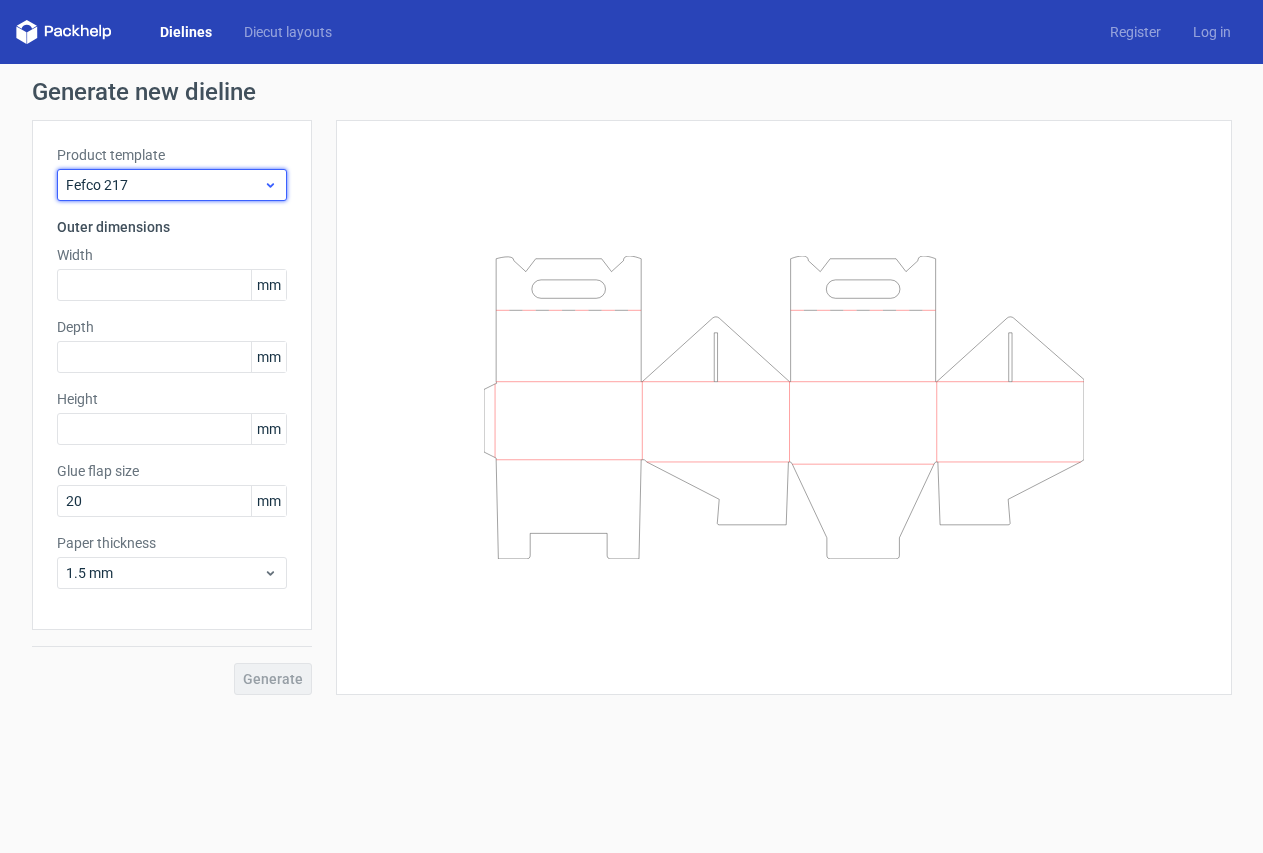 click on "Fefco 217" at bounding box center [164, 185] 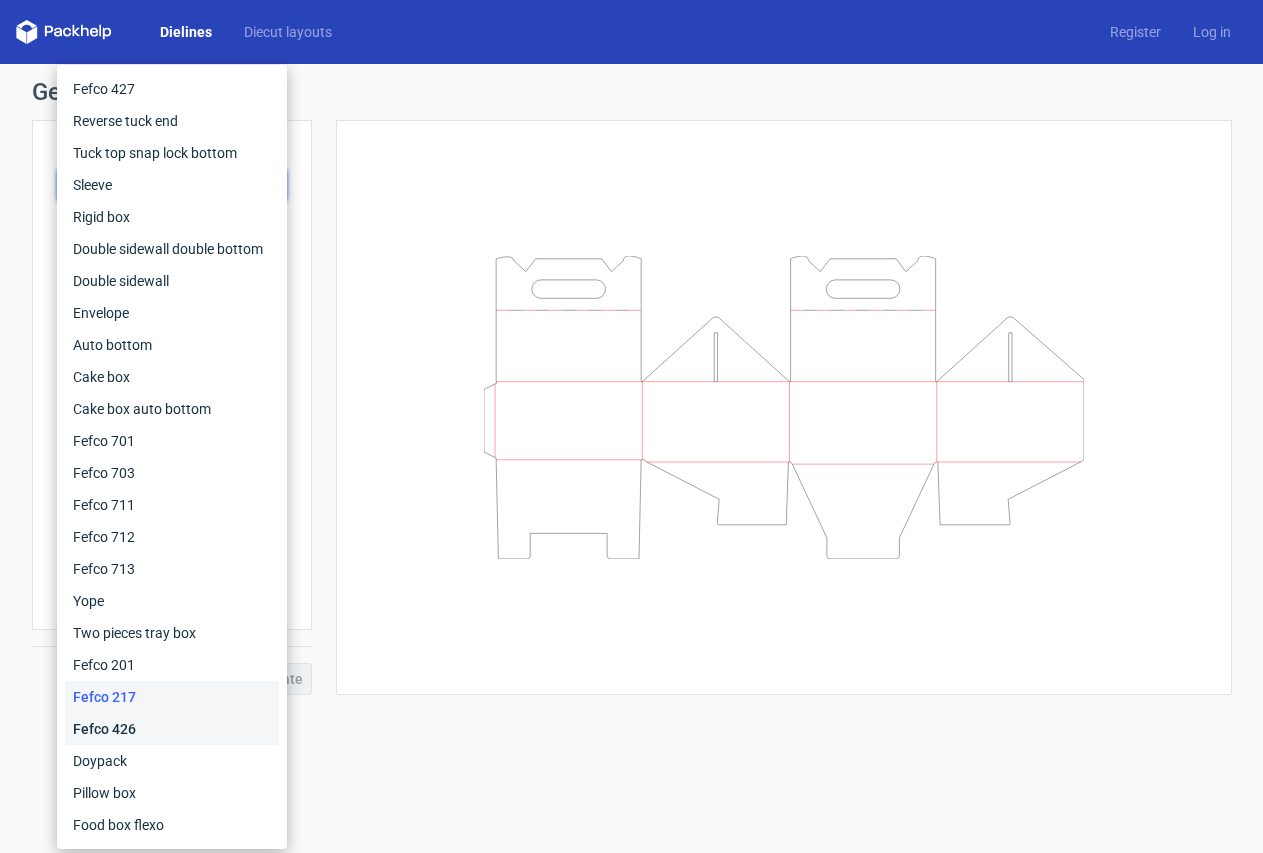 click on "Fefco 426" at bounding box center [172, 729] 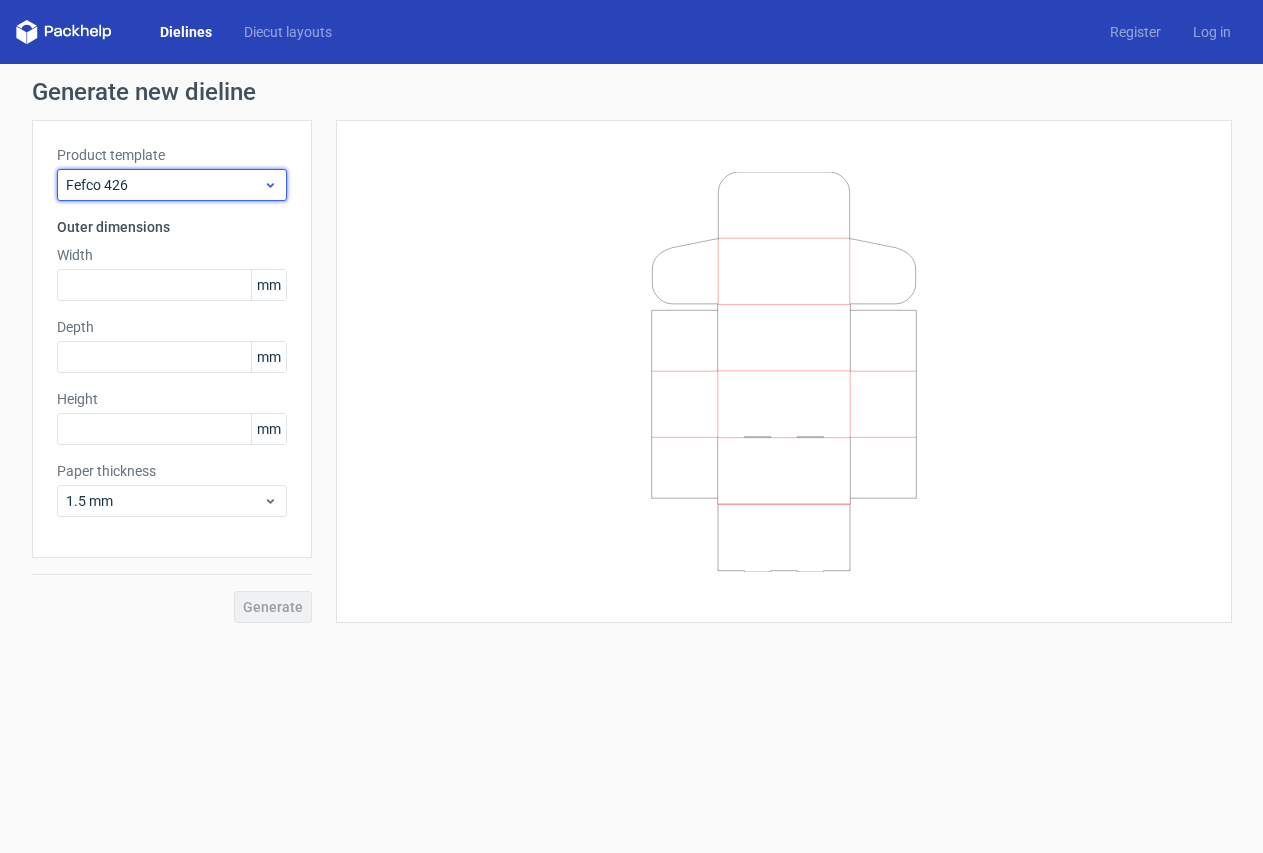 click on "Fefco 426" at bounding box center [164, 185] 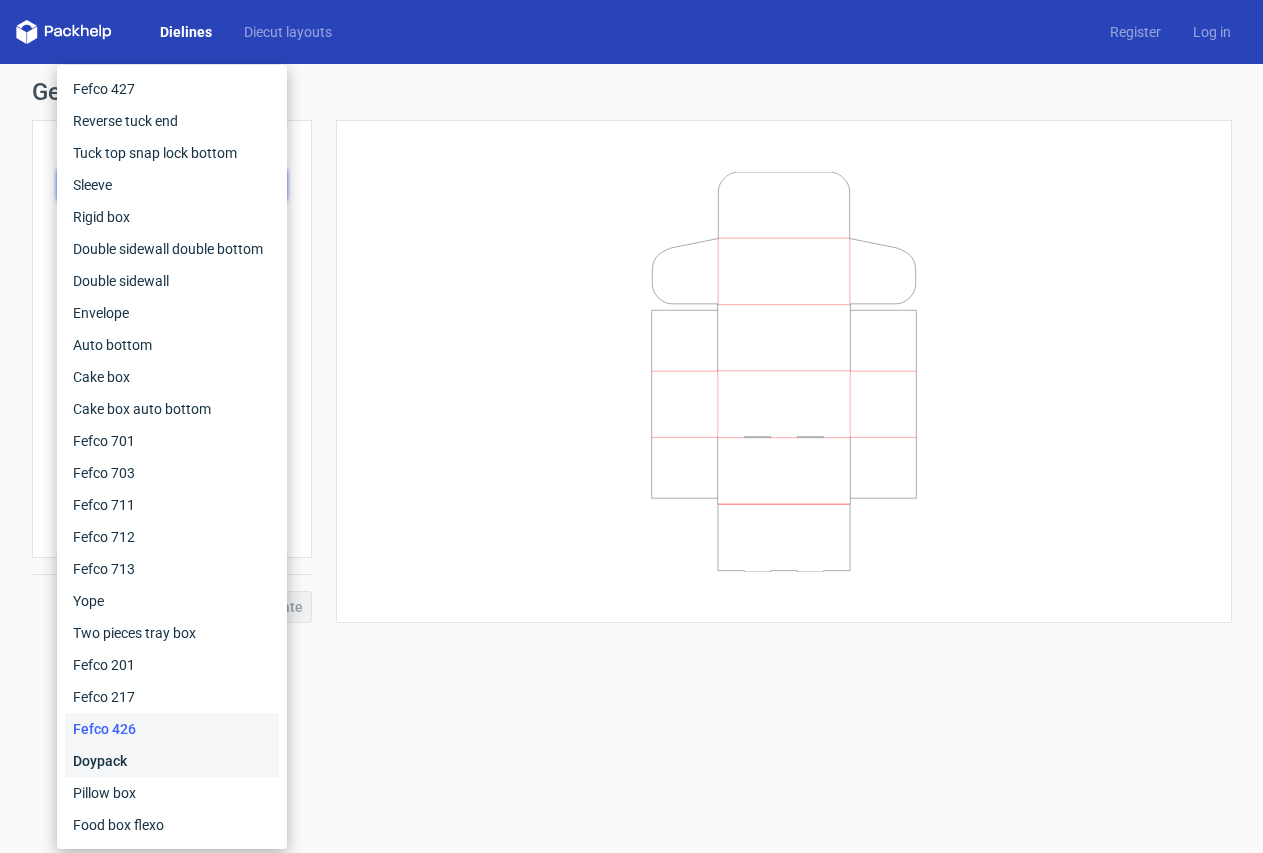 click on "Doypack" at bounding box center [172, 761] 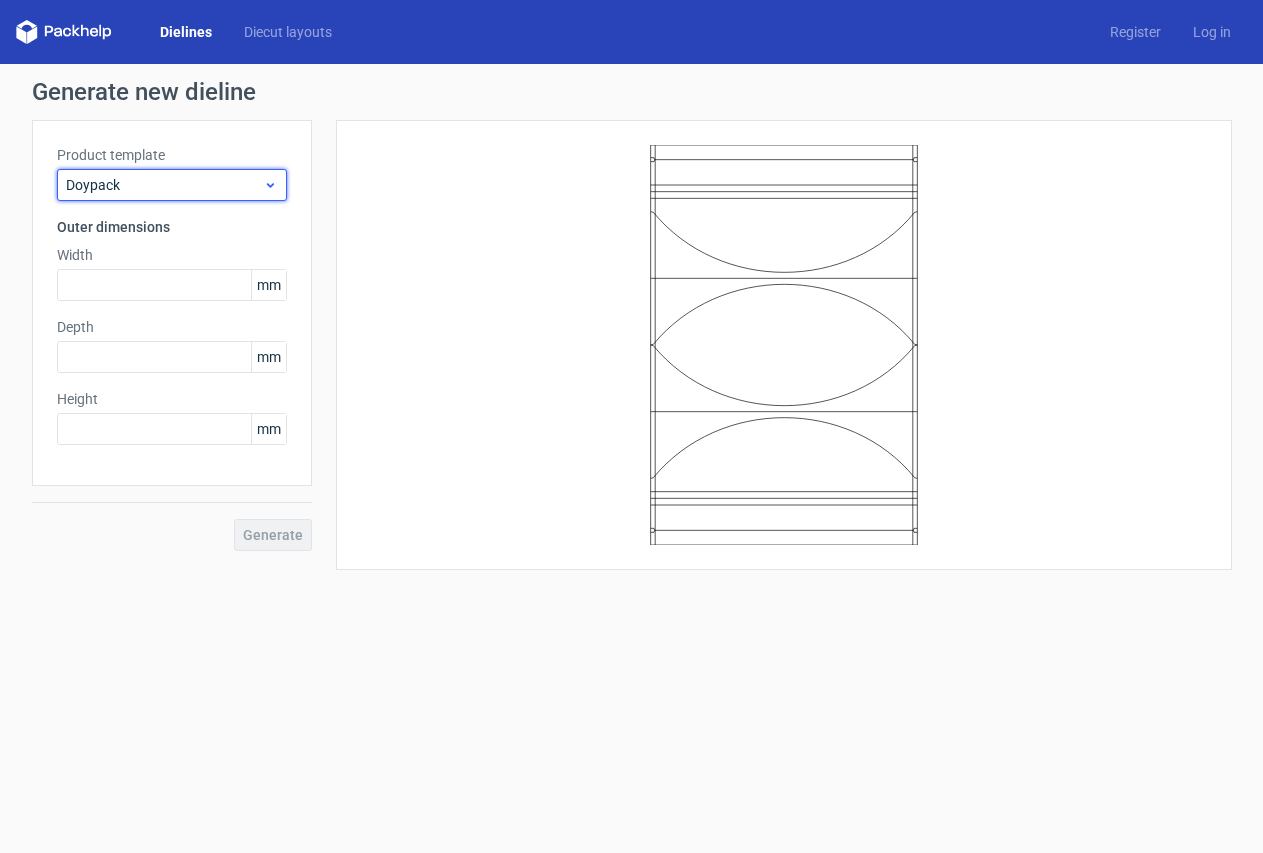 click on "Doypack" at bounding box center (164, 185) 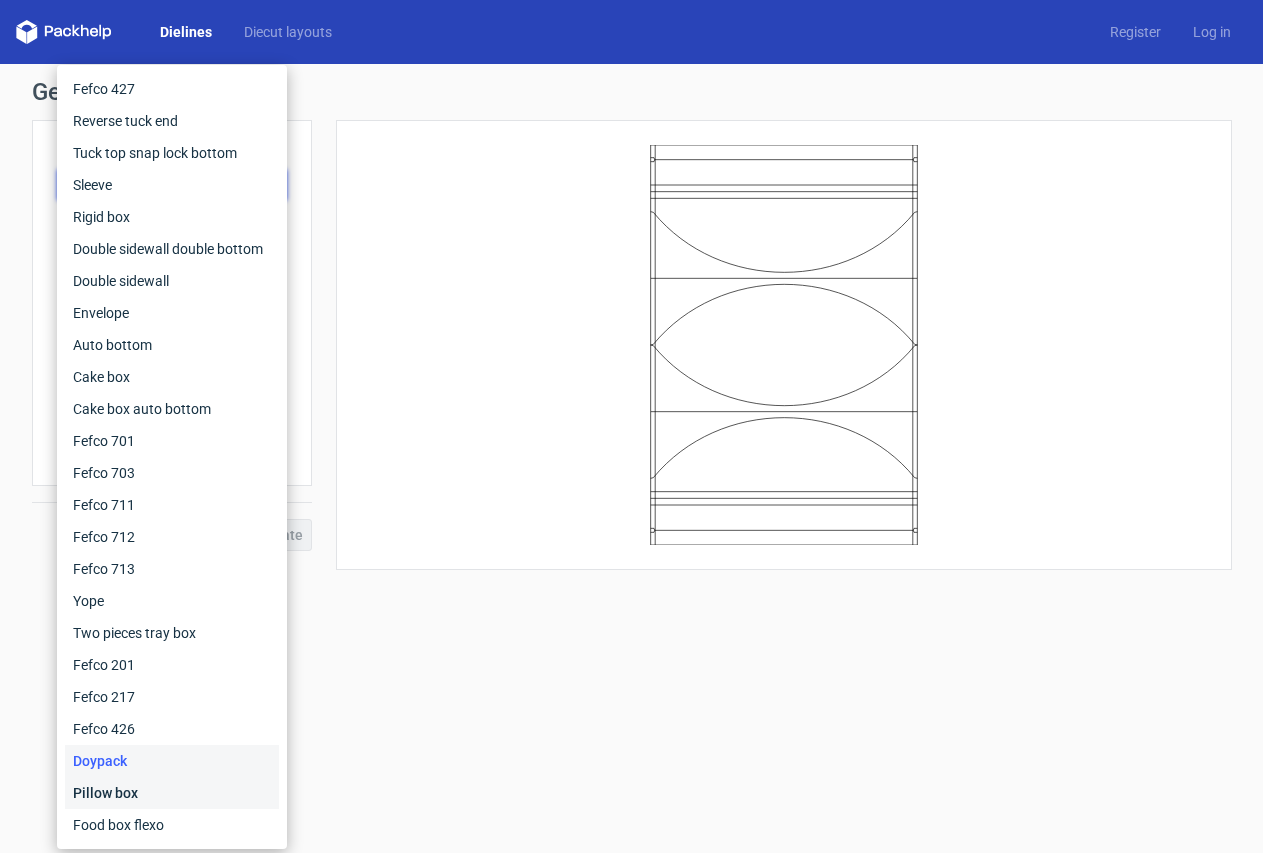 click on "Pillow box" at bounding box center [172, 793] 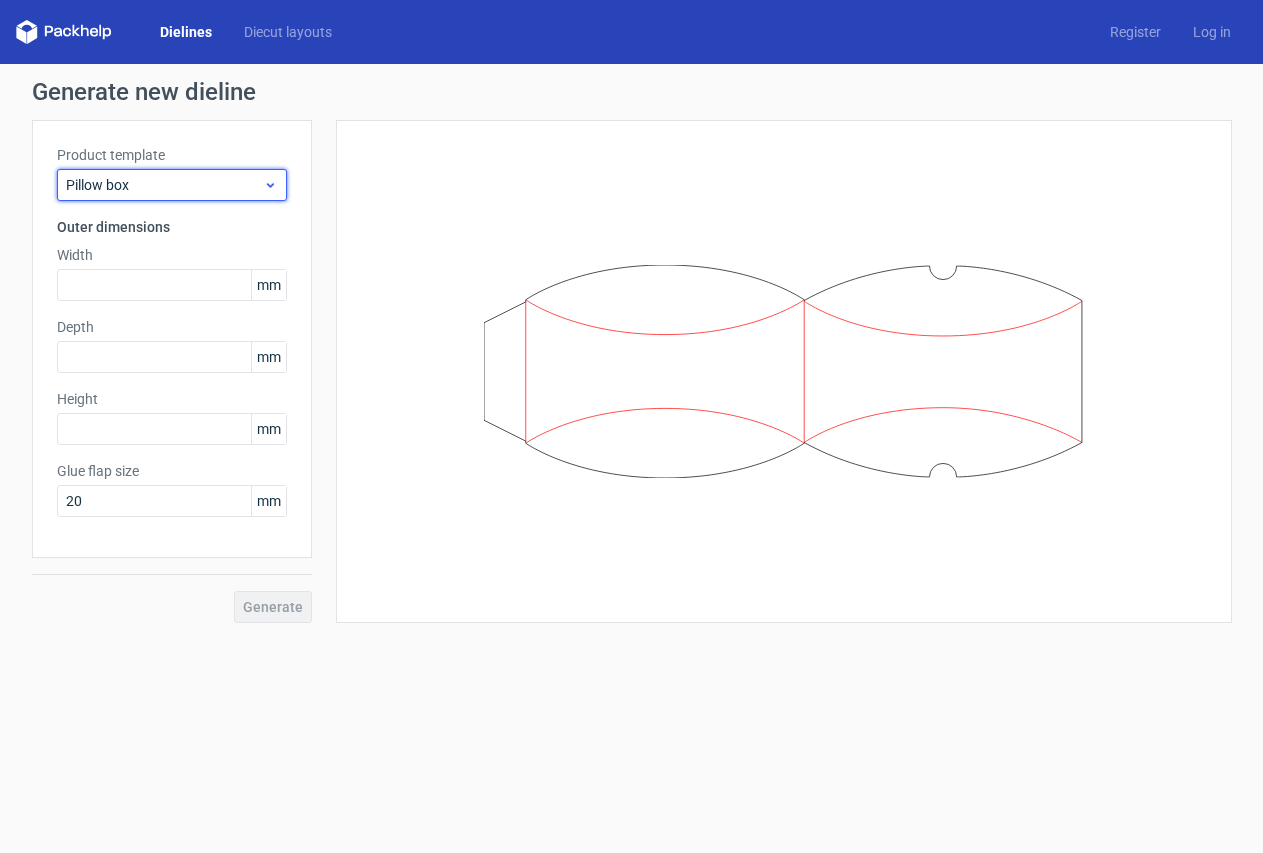 click on "Pillow box" at bounding box center (164, 185) 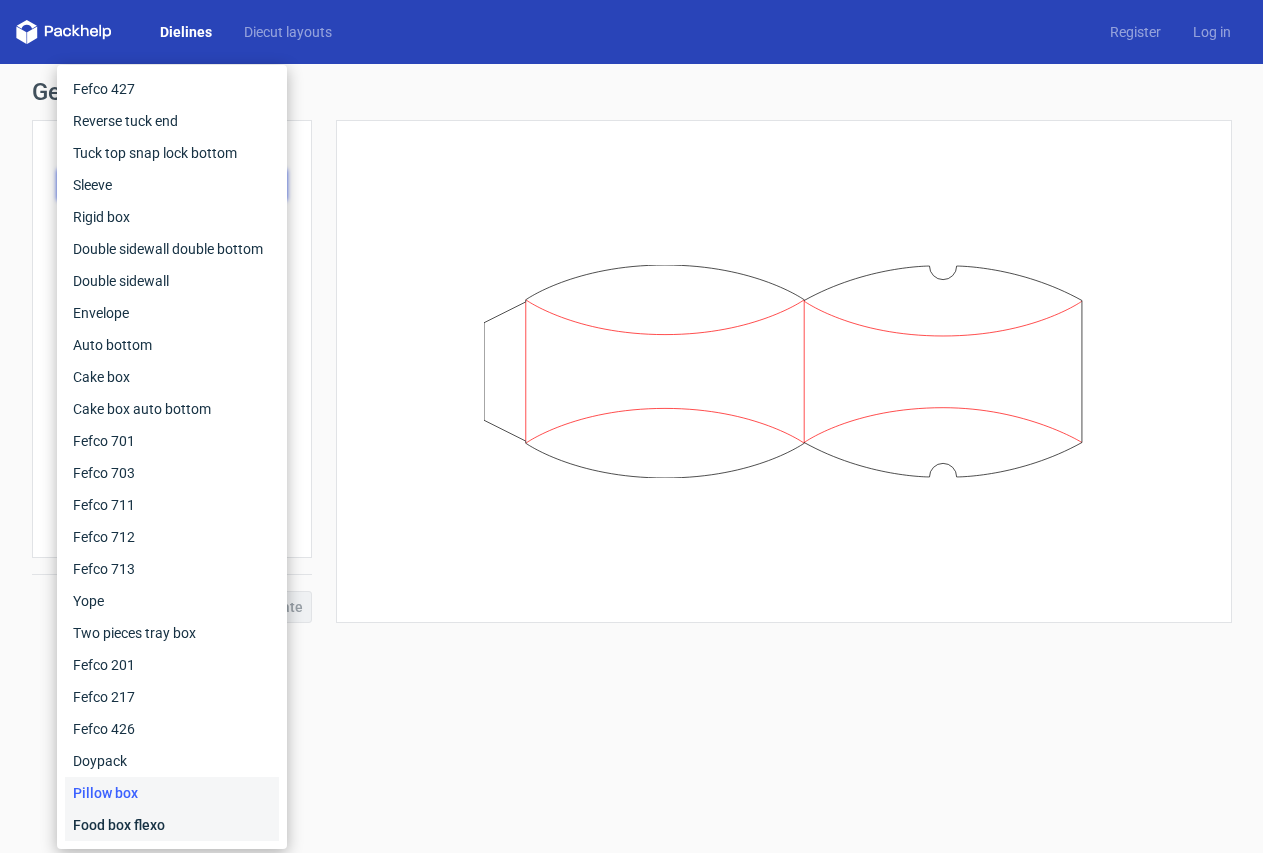 click on "Food box flexo" at bounding box center (172, 825) 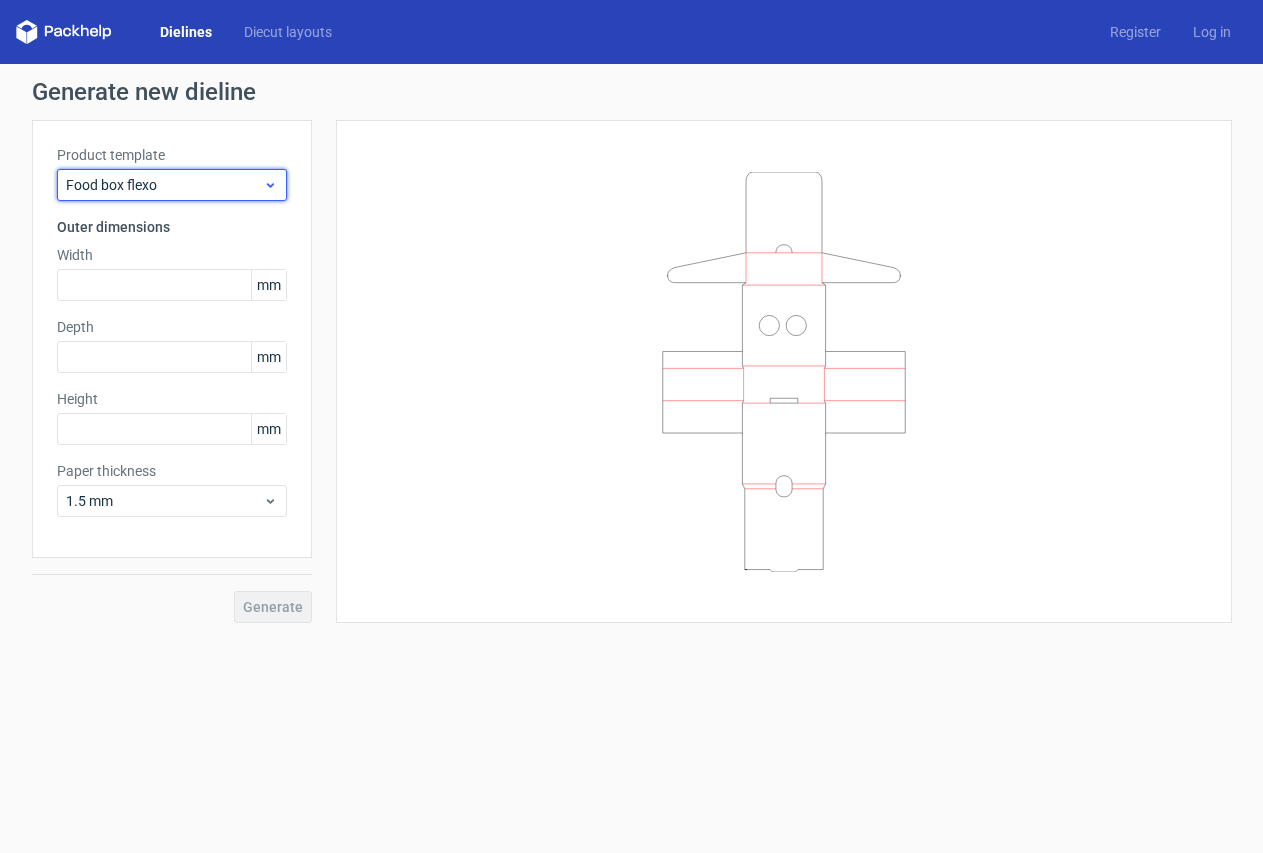 click on "Food box flexo" at bounding box center (164, 185) 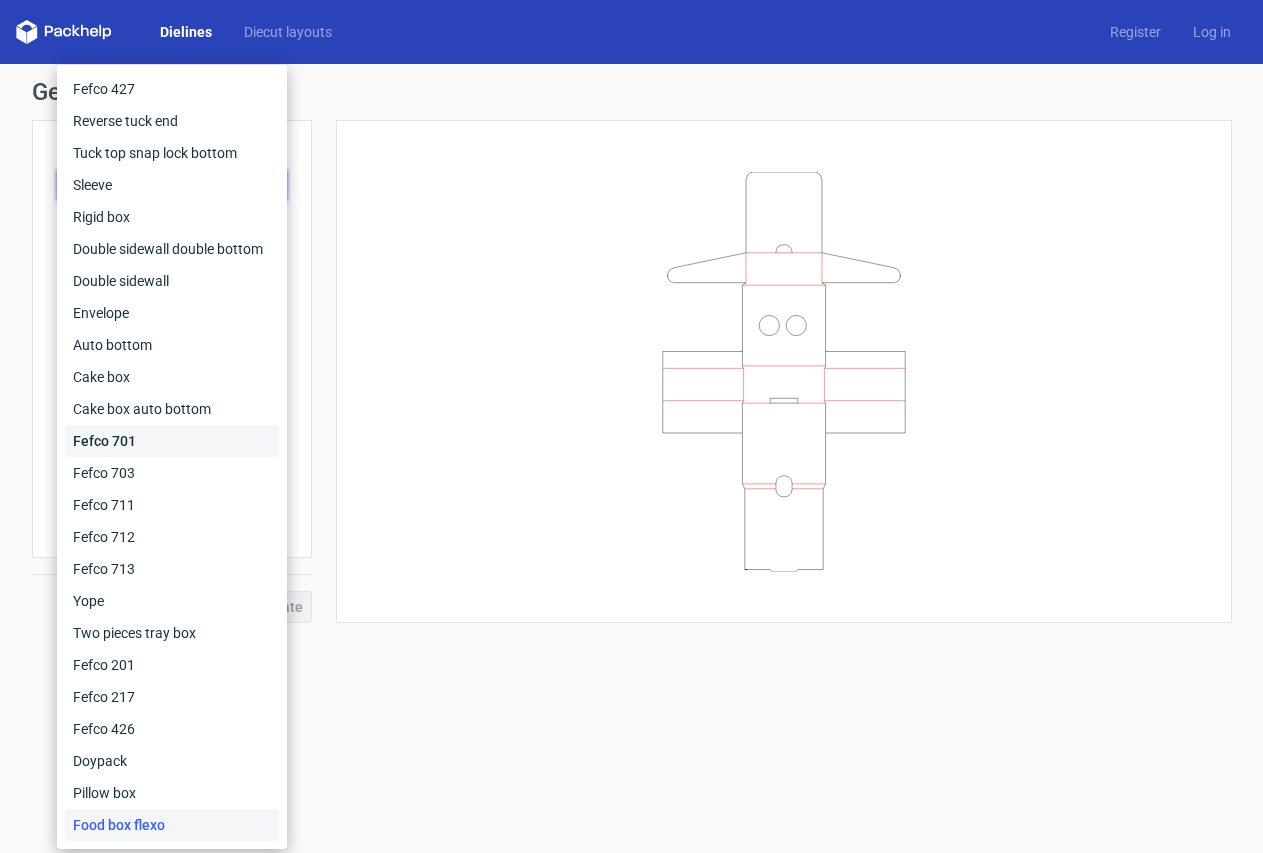 click on "Fefco 701" at bounding box center [172, 441] 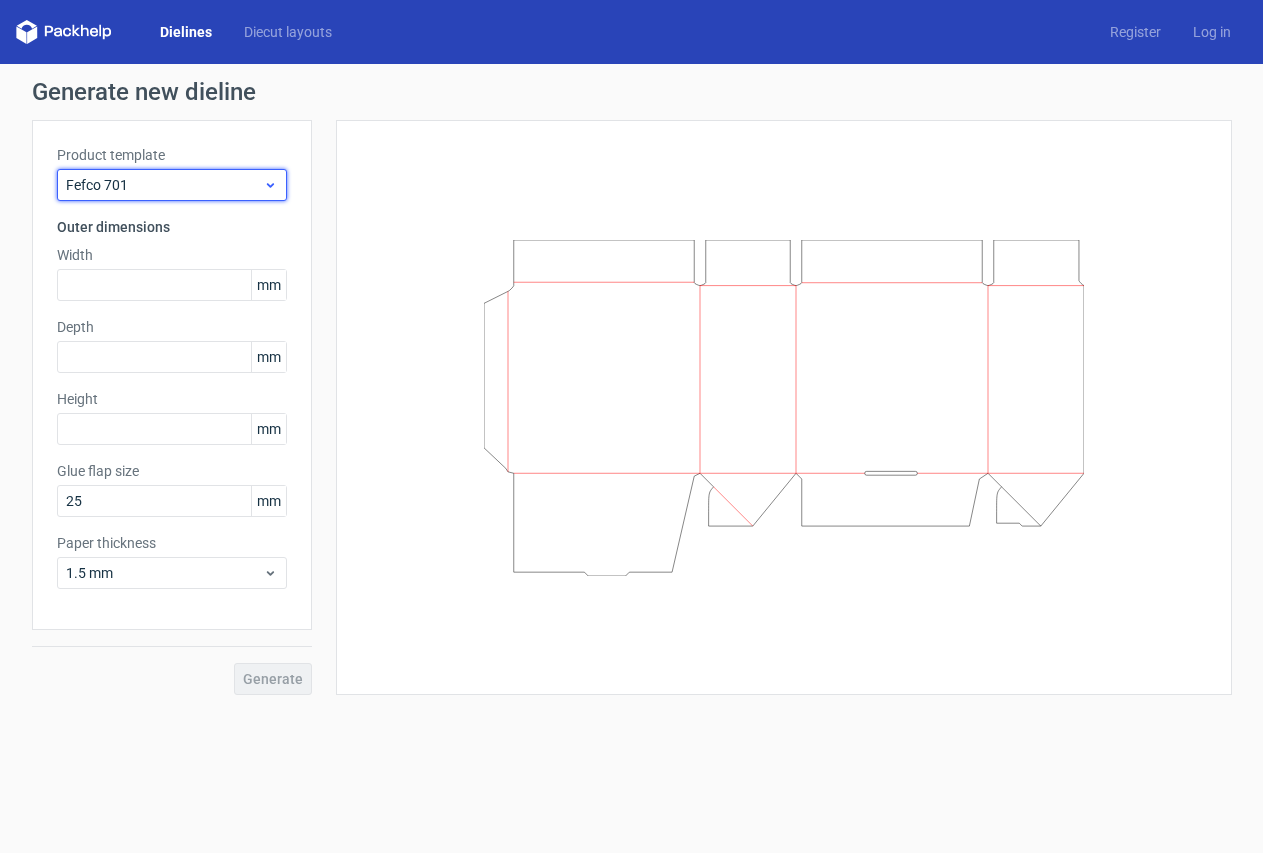 click on "Fefco 701" at bounding box center [164, 185] 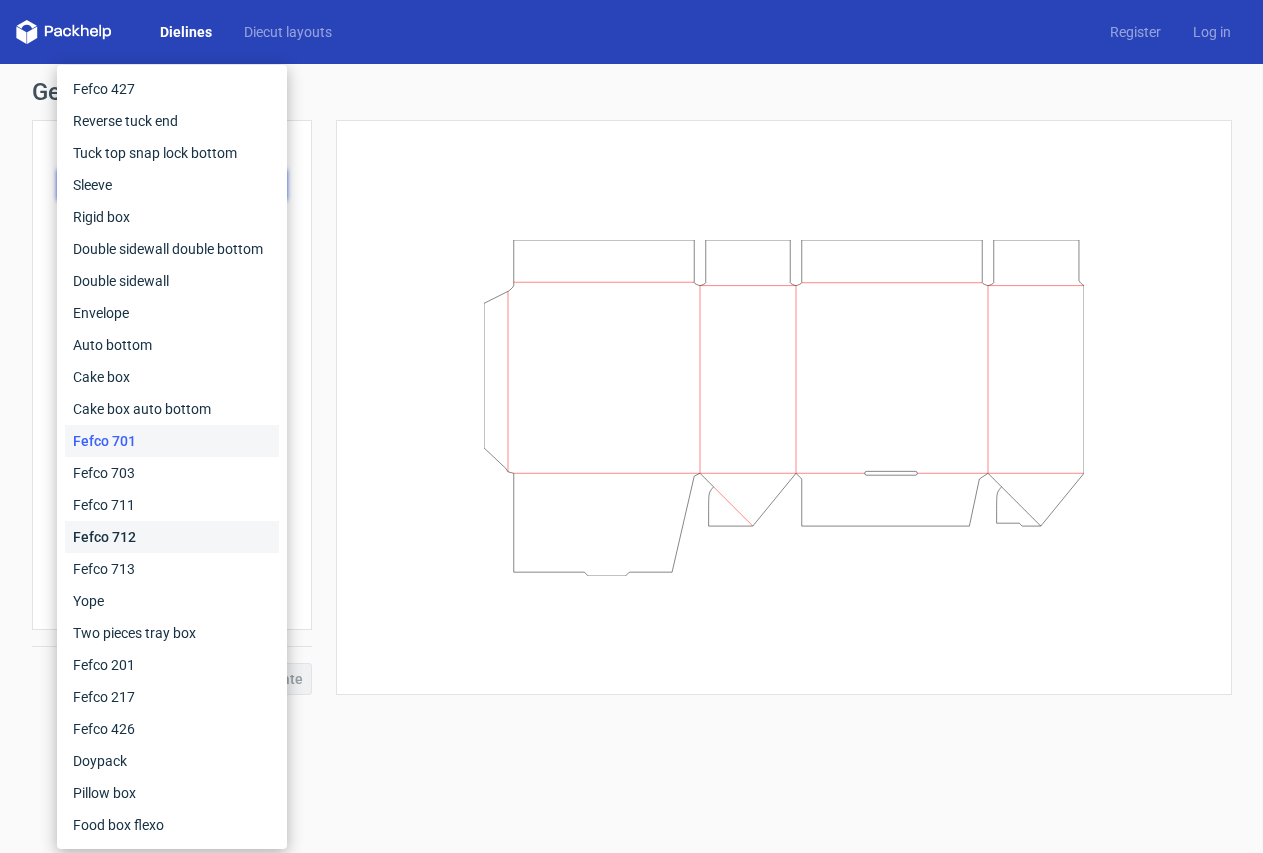 click on "Fefco 712" at bounding box center (172, 537) 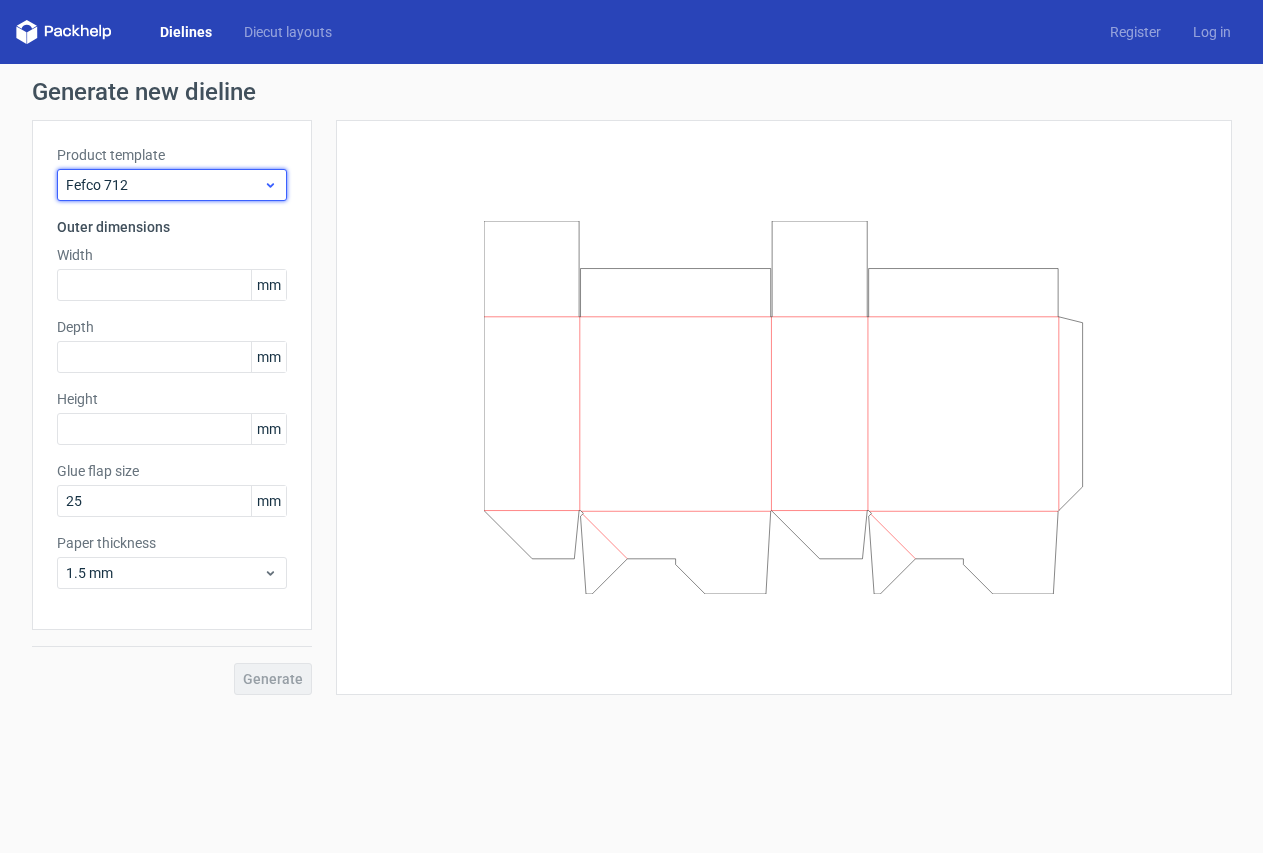 click on "Fefco 712" at bounding box center (164, 185) 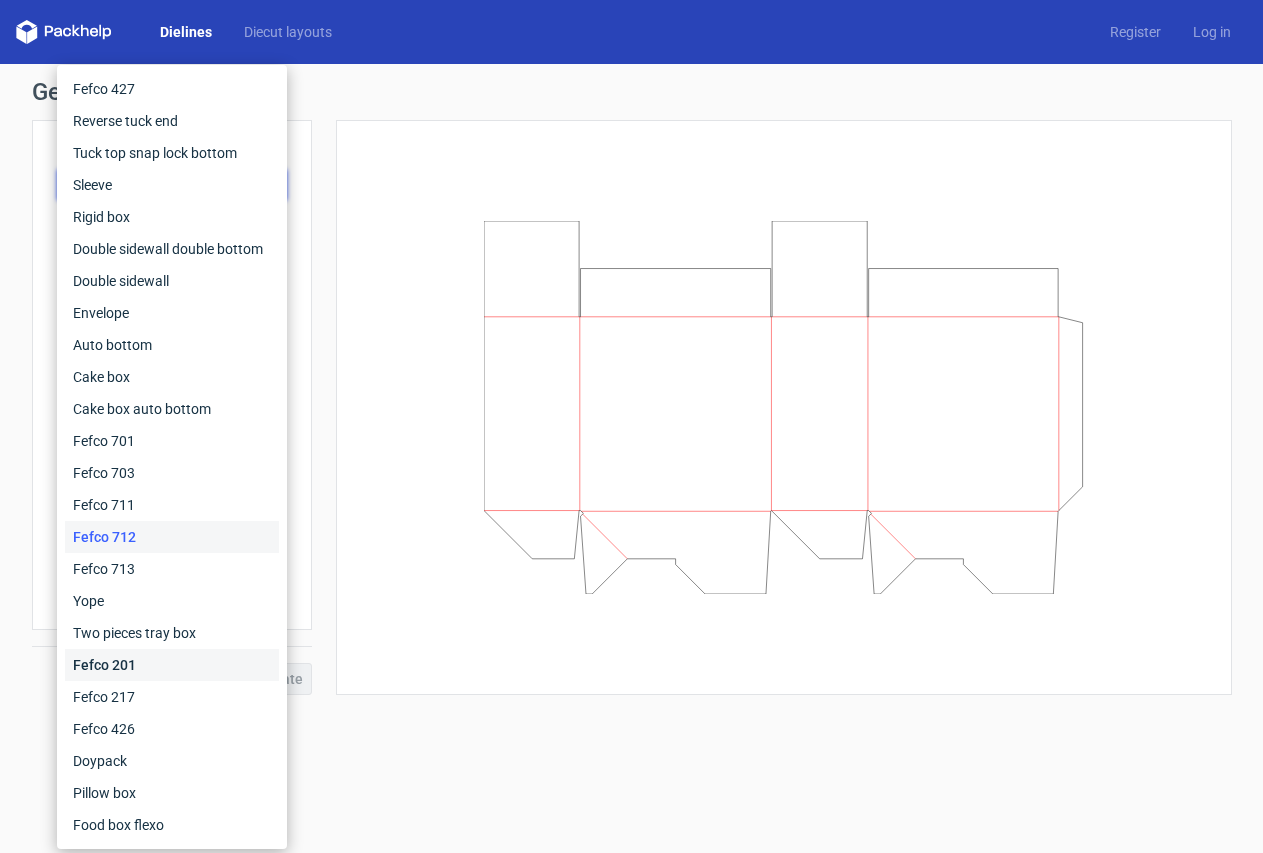 click on "Fefco 201" at bounding box center (172, 665) 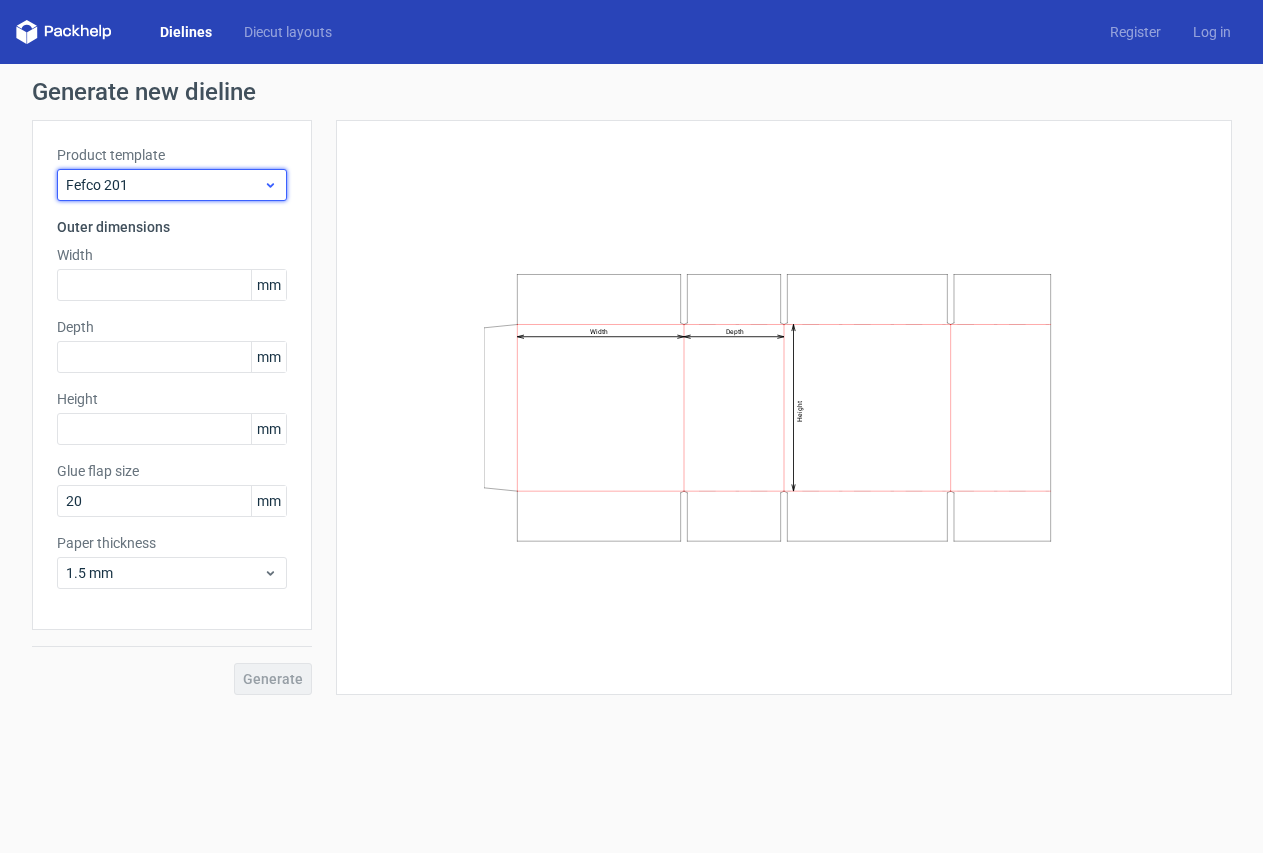 click on "Fefco 201" at bounding box center [164, 185] 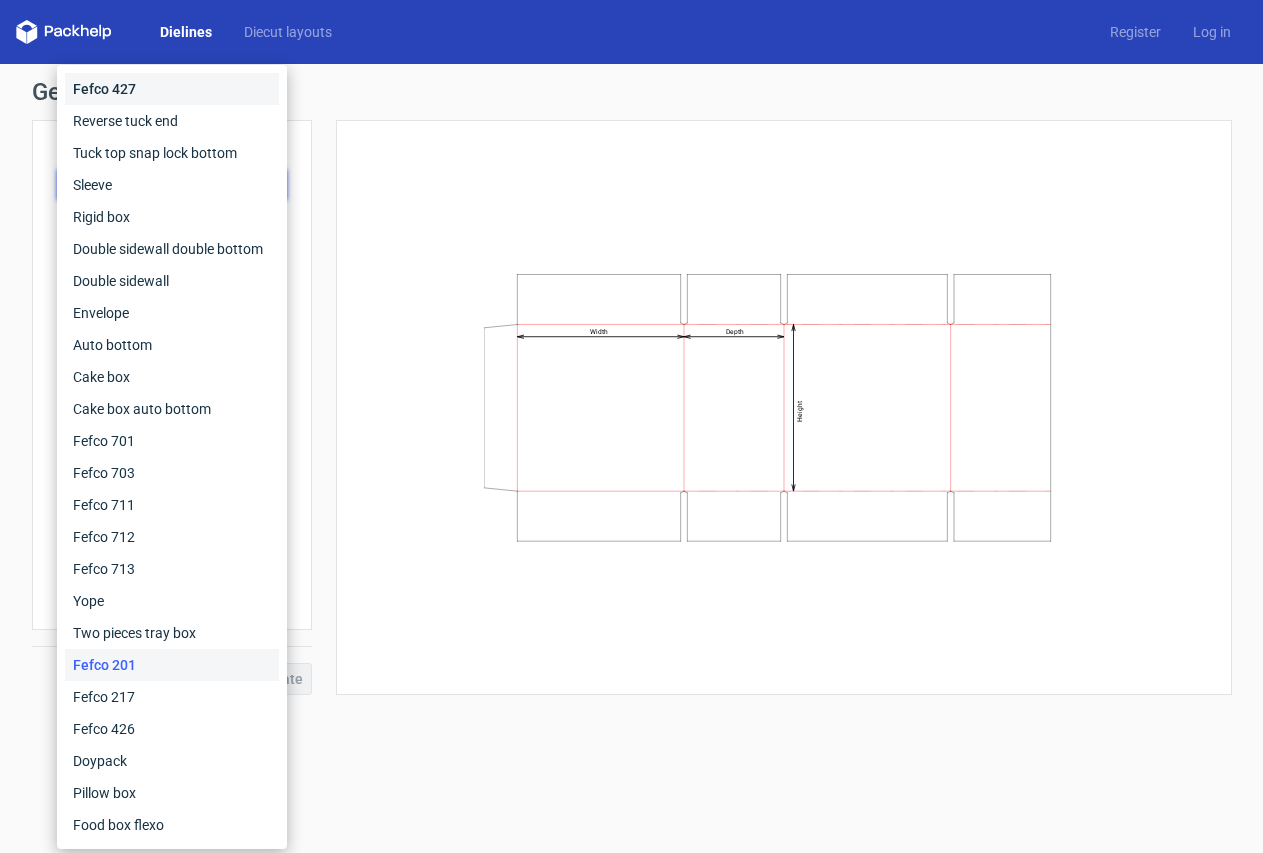 click on "Fefco 427" at bounding box center [172, 89] 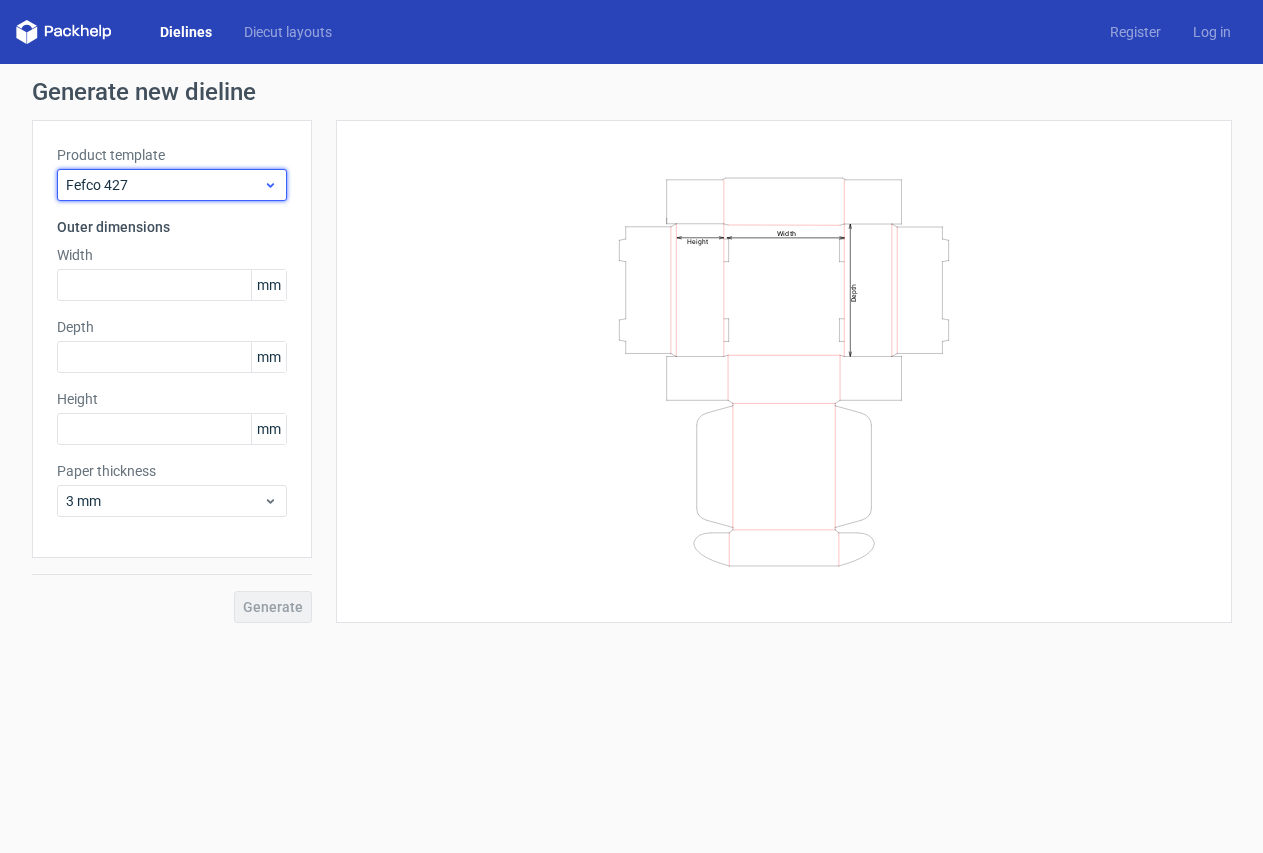 click on "Fefco 427" at bounding box center [164, 185] 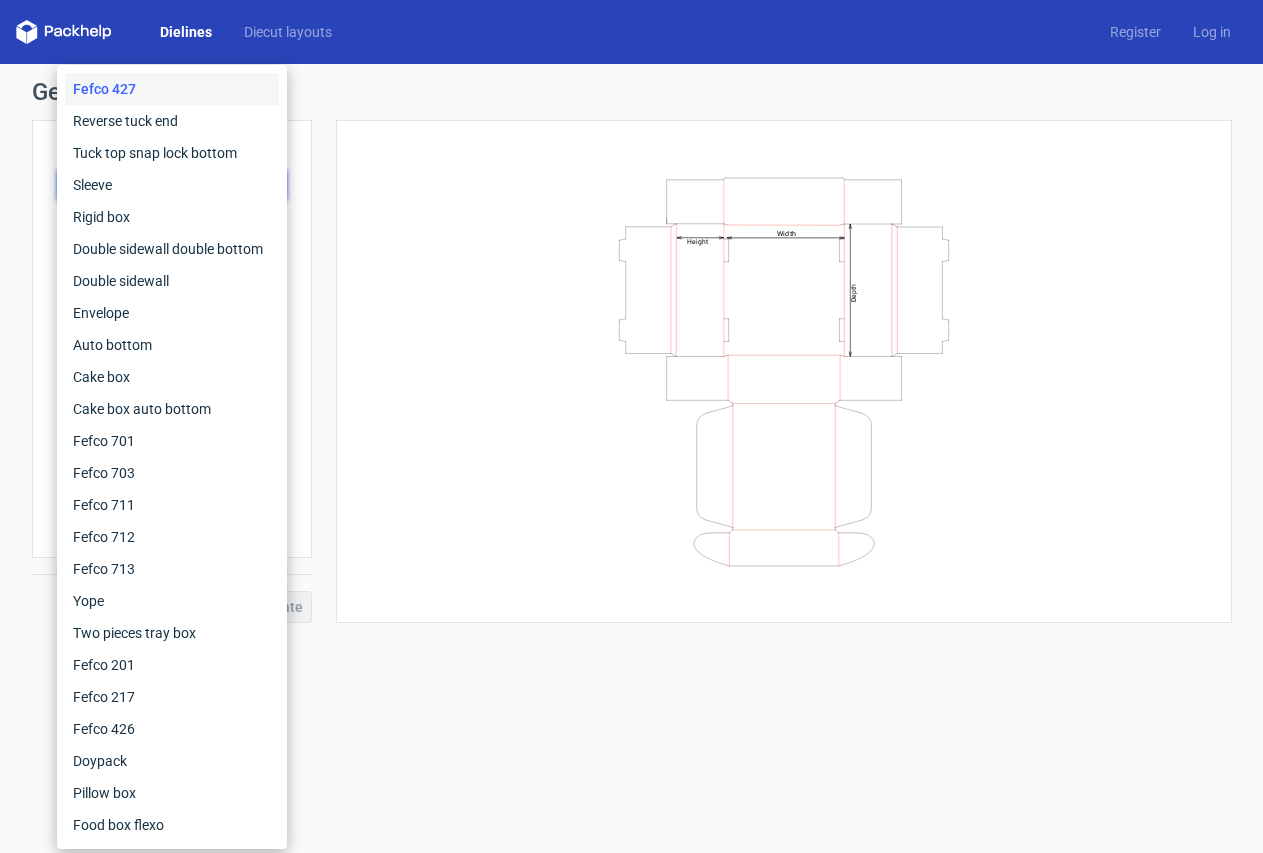 click on "Width
Depth
Height" at bounding box center [784, 371] 